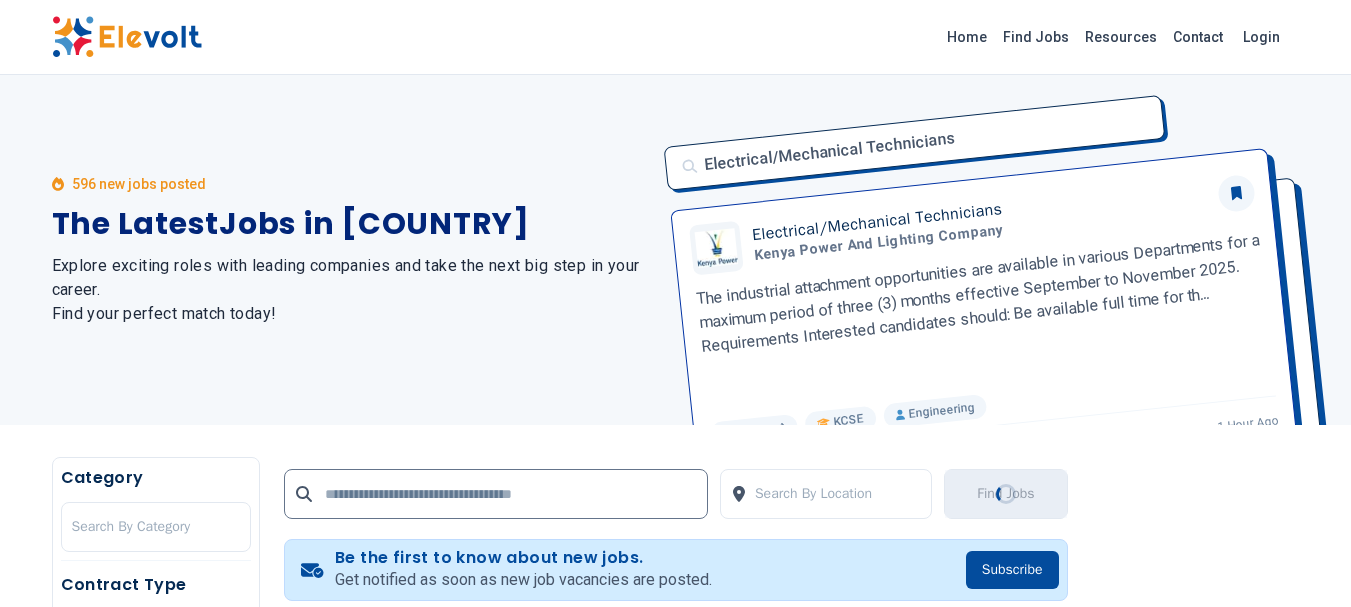 scroll, scrollTop: 0, scrollLeft: 0, axis: both 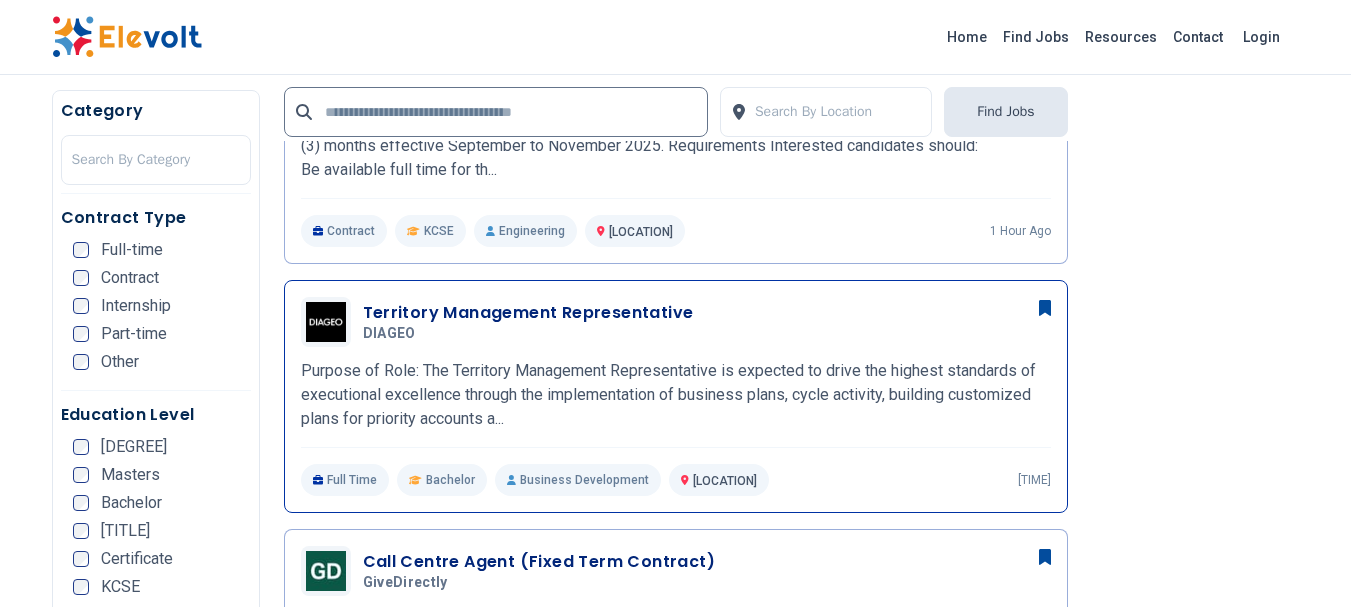 click on "Territory Management Representative" at bounding box center [528, 313] 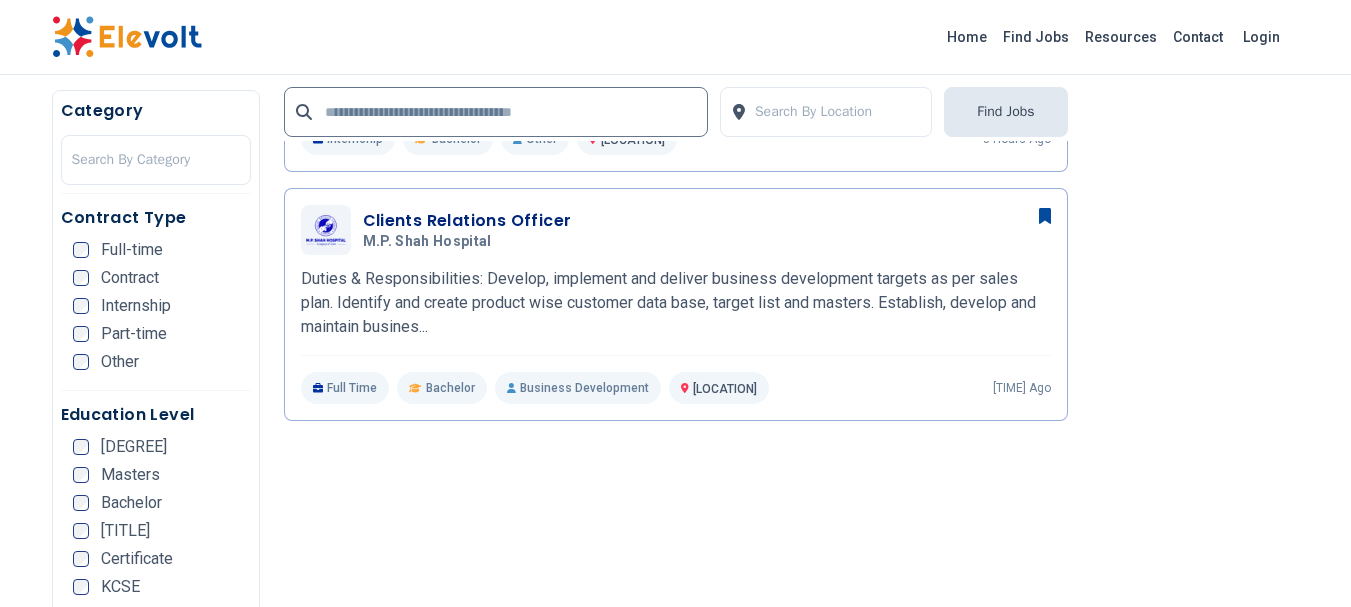 scroll, scrollTop: 1511, scrollLeft: 0, axis: vertical 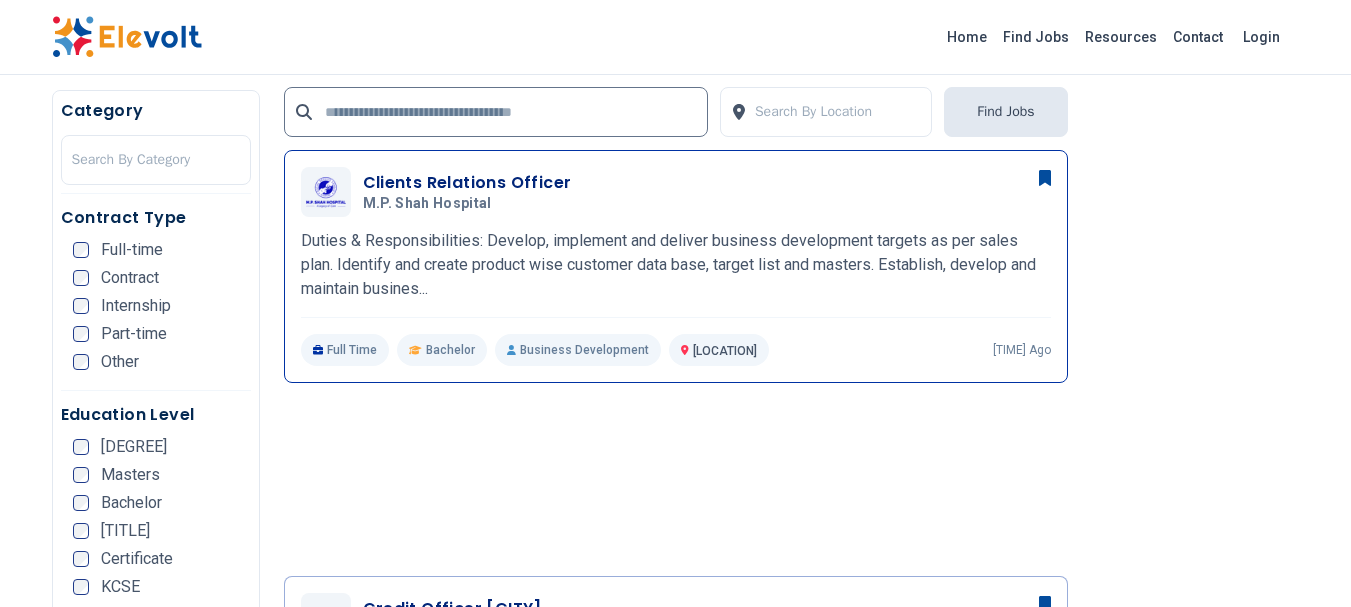 click on "Clients Relations Officer" at bounding box center (467, 183) 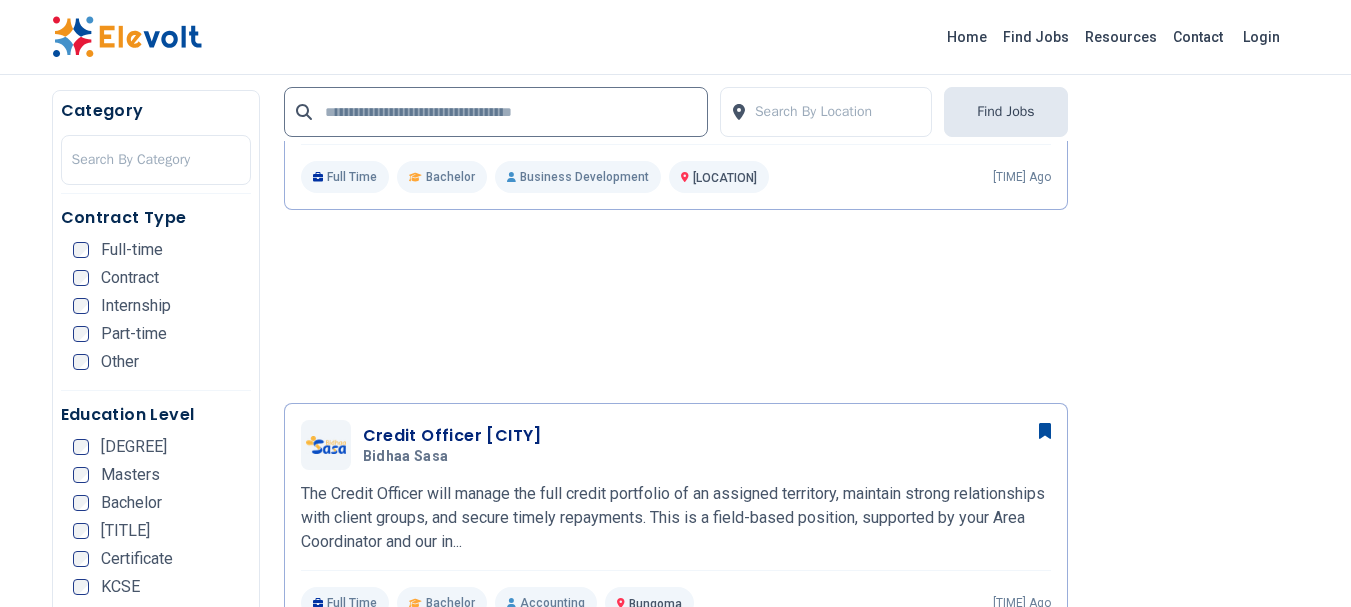 scroll, scrollTop: 1712, scrollLeft: 0, axis: vertical 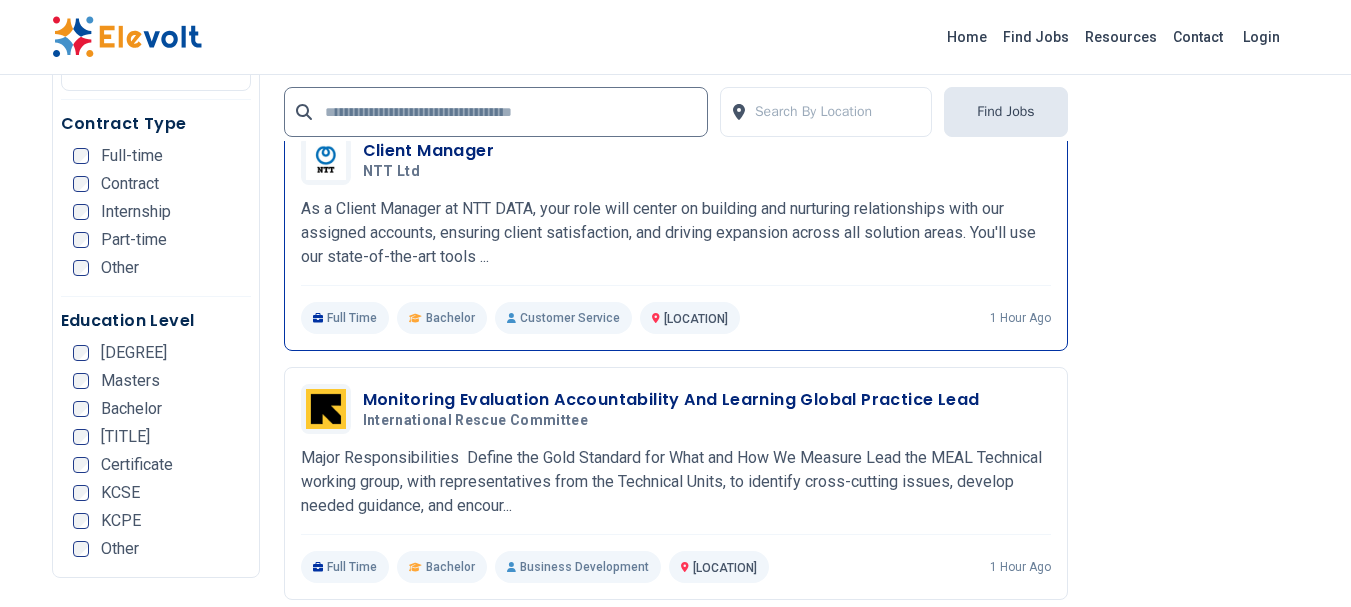 click on "Client Manager" at bounding box center [429, 151] 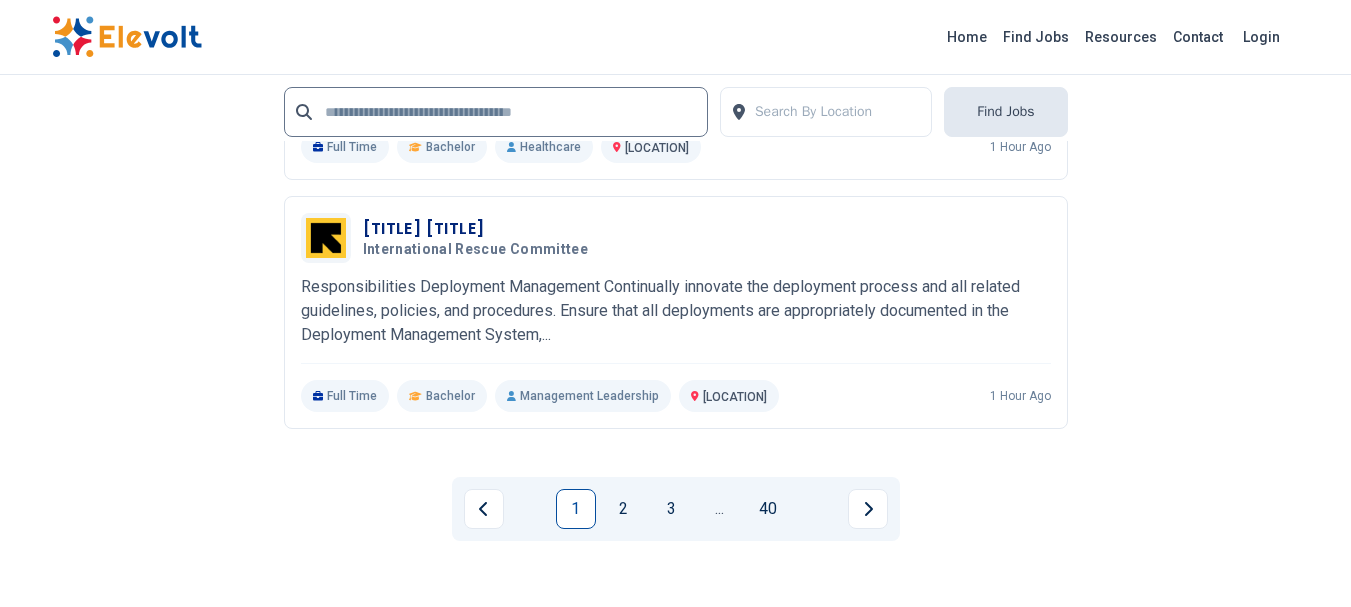 scroll, scrollTop: 4630, scrollLeft: 0, axis: vertical 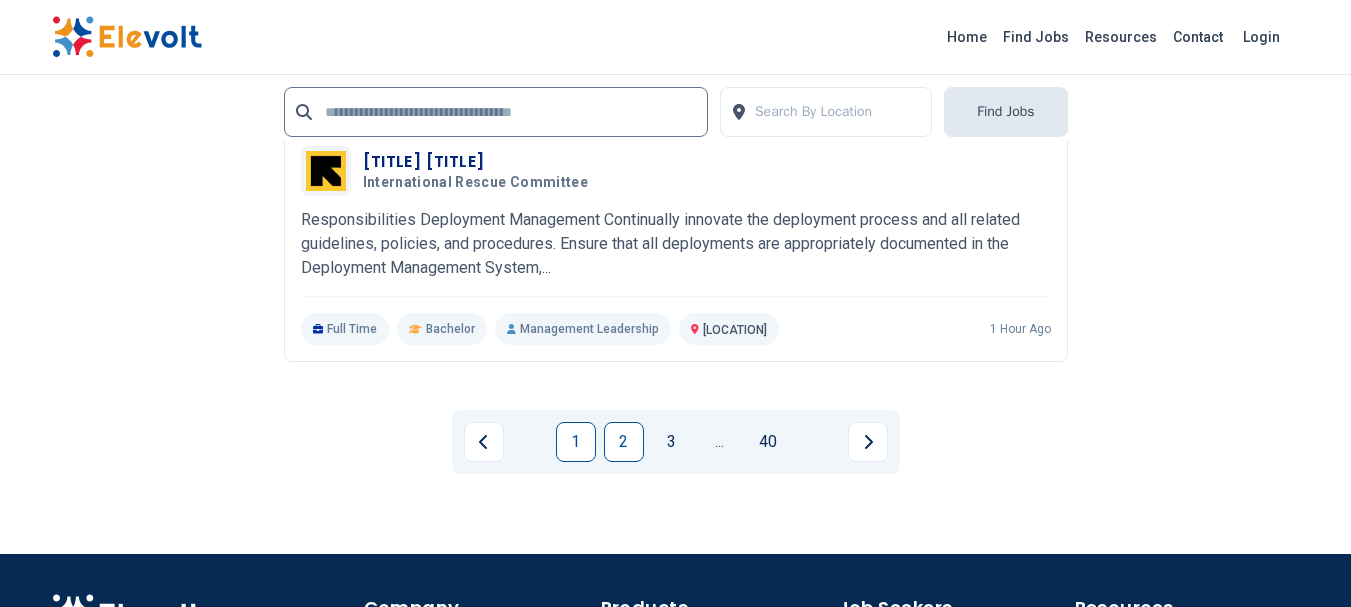 click on "2" at bounding box center [624, 442] 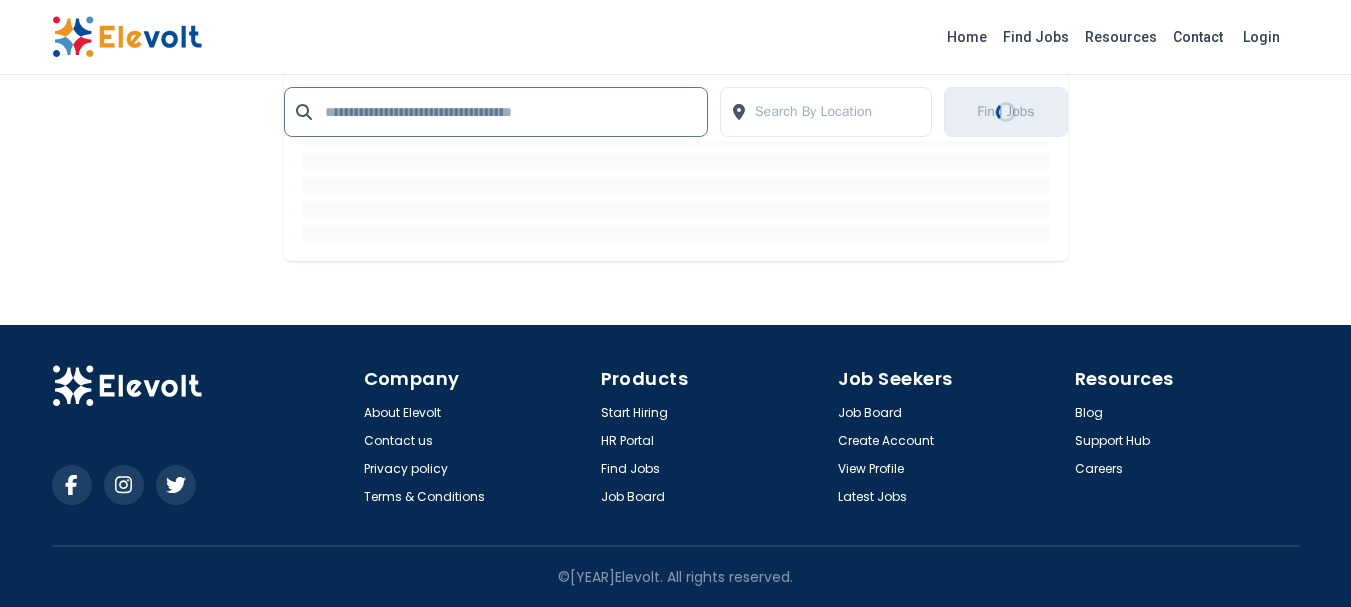 scroll, scrollTop: 0, scrollLeft: 0, axis: both 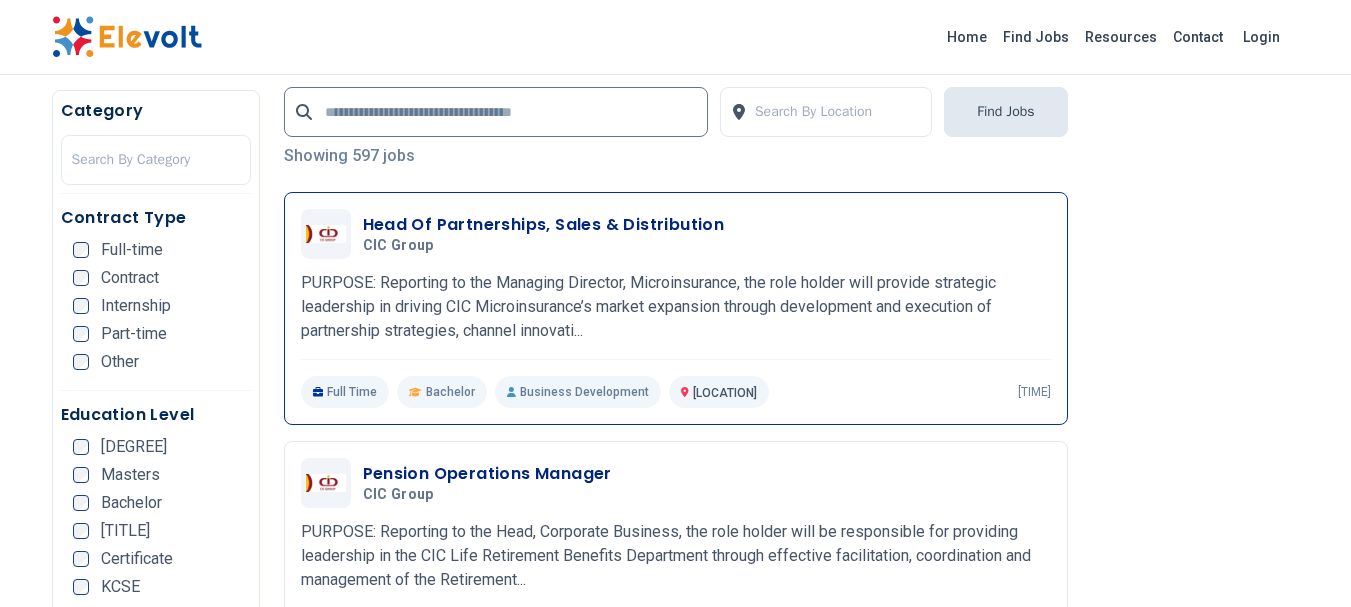 click on "Head Of Partnerships, Sales & Distribution" at bounding box center [544, 225] 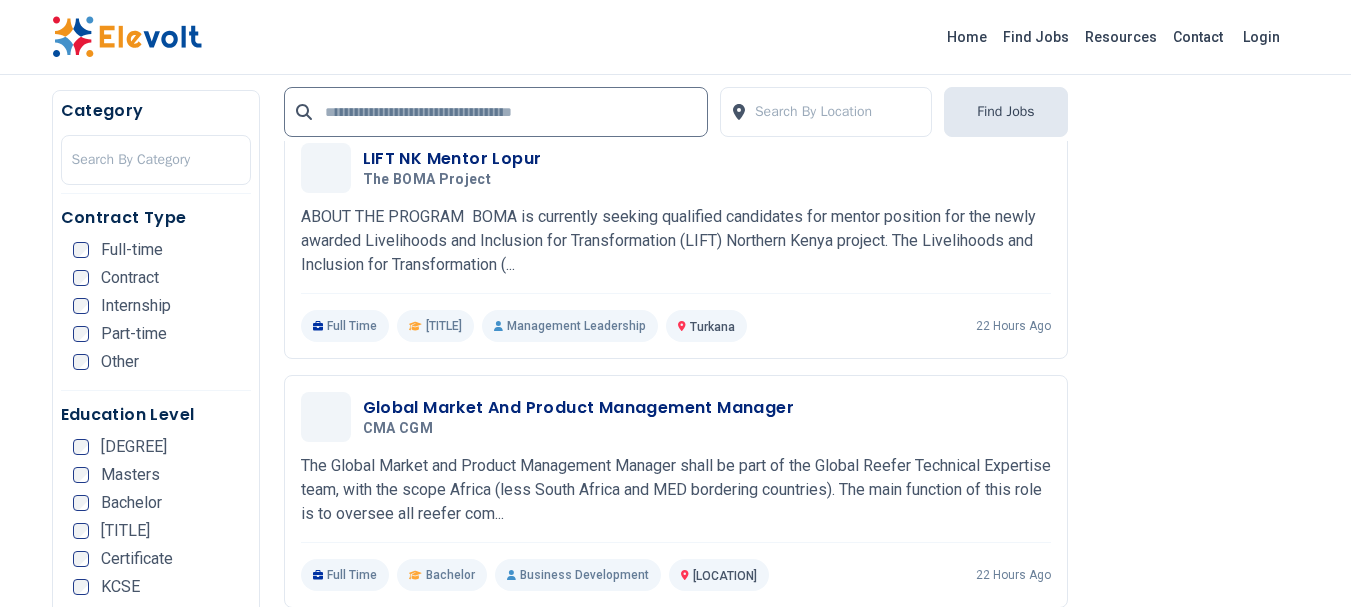 scroll, scrollTop: 2488, scrollLeft: 0, axis: vertical 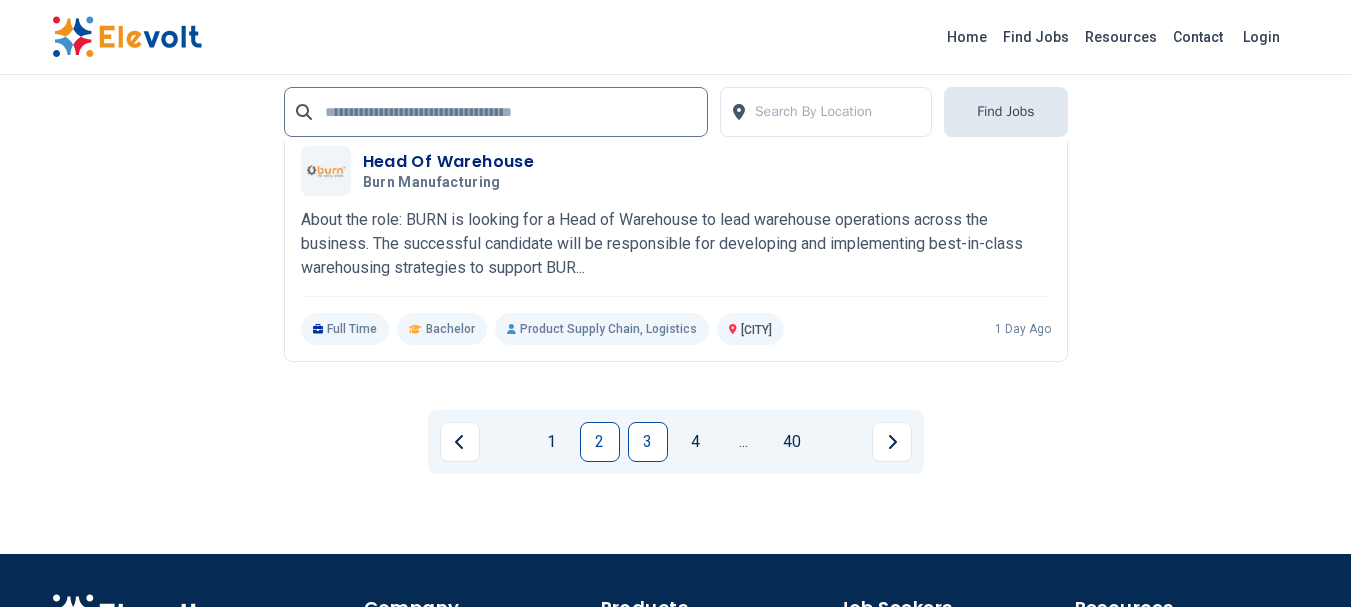 click on "3" at bounding box center (648, 442) 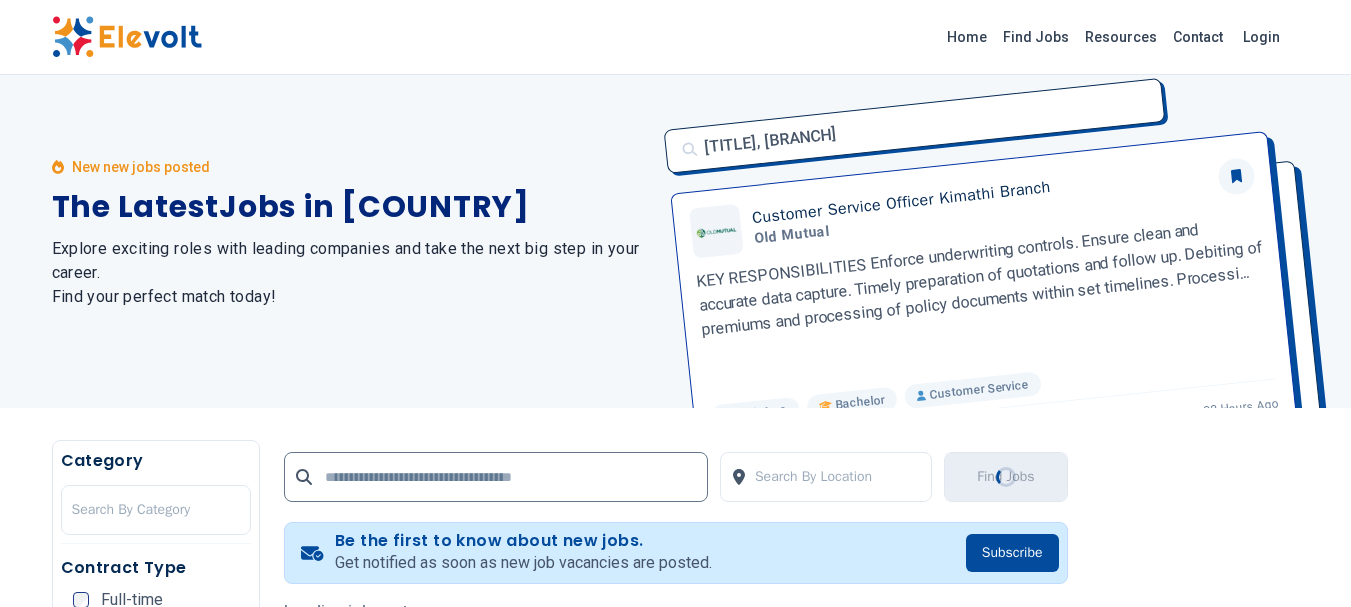 scroll, scrollTop: 0, scrollLeft: 0, axis: both 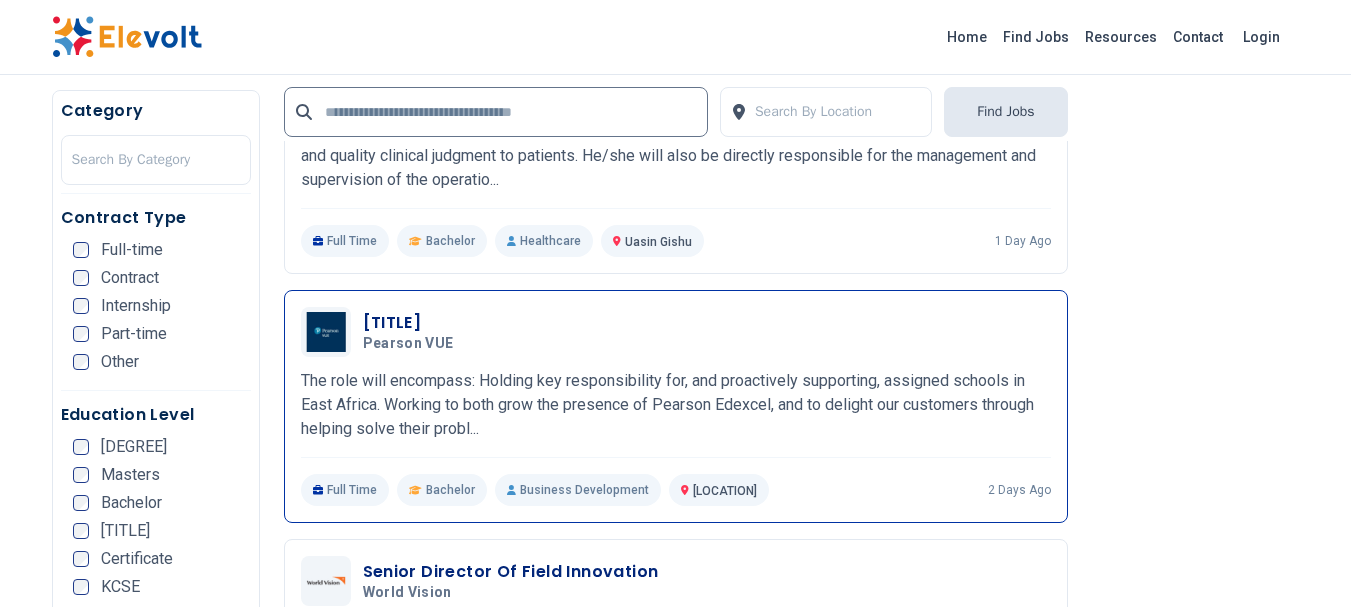 click on "[TITLE]" at bounding box center (412, 323) 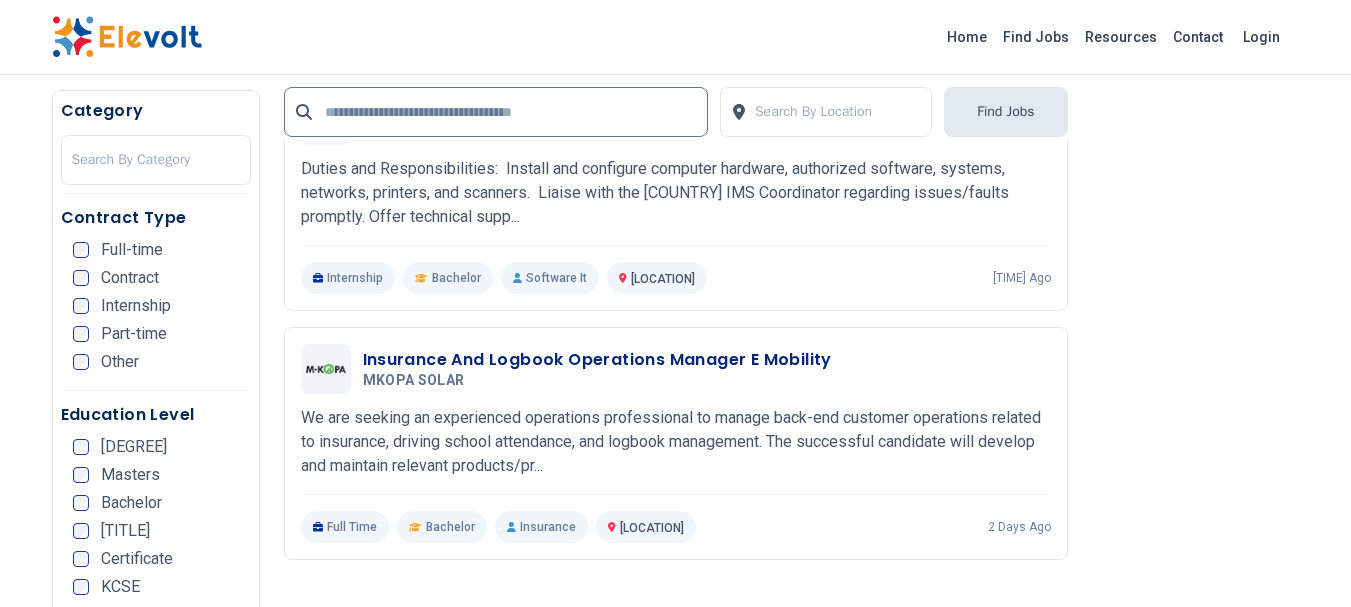 scroll, scrollTop: 2545, scrollLeft: 0, axis: vertical 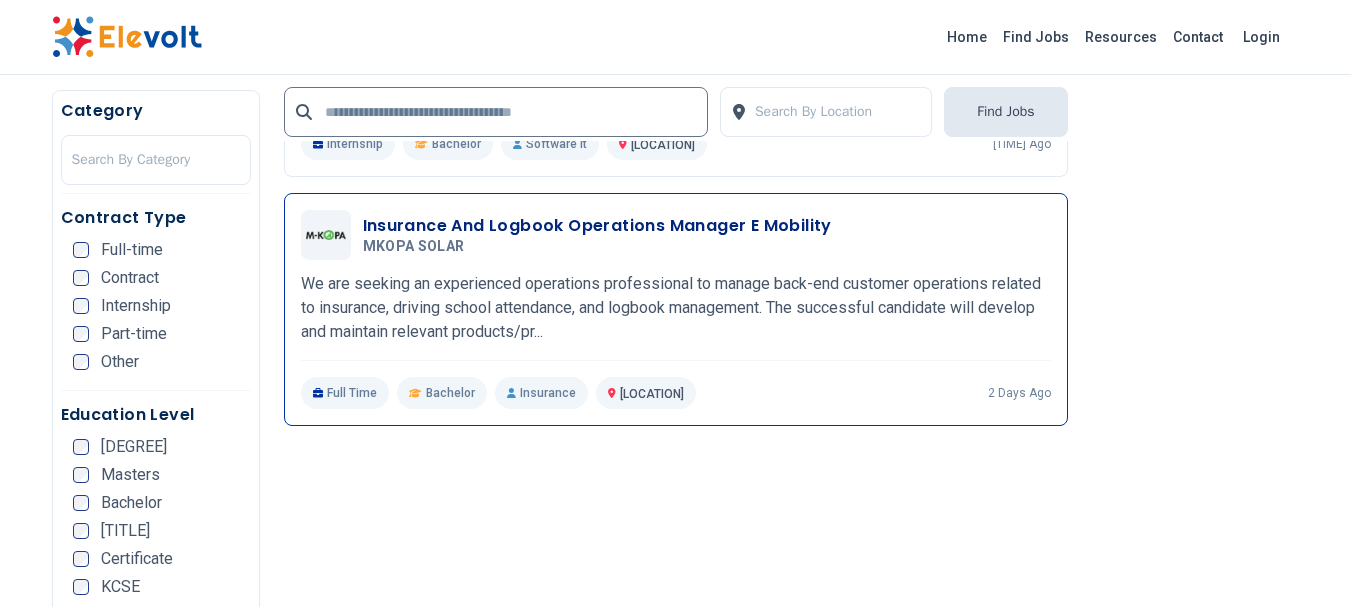 click on "Insurance And Logbook Operations Manager E Mobility" at bounding box center (597, 226) 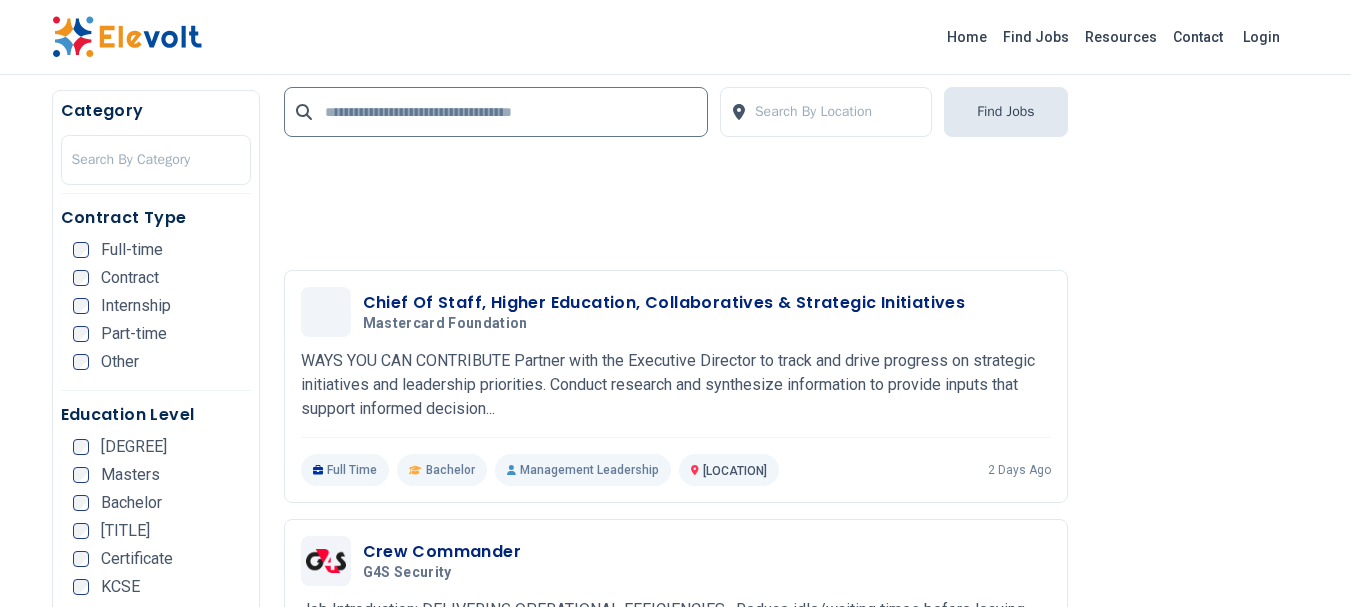 scroll, scrollTop: 3071, scrollLeft: 0, axis: vertical 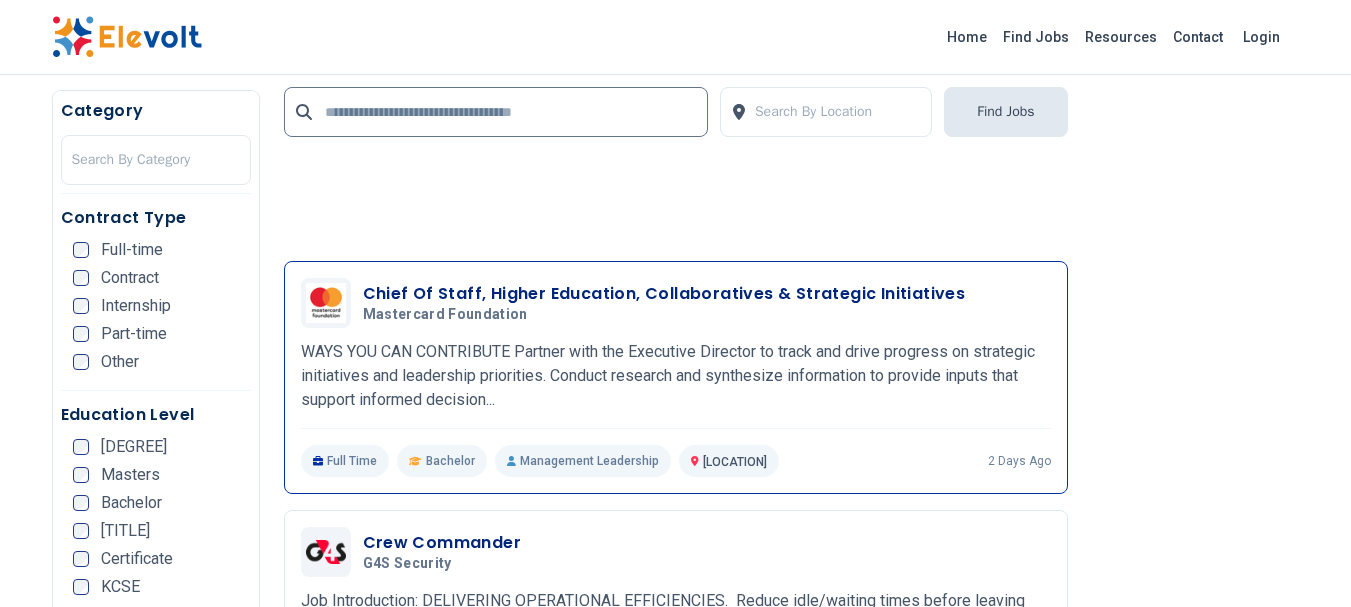 click on "Chief Of Staff, Higher Education, Collaboratives & Strategic Initiatives" at bounding box center [664, 294] 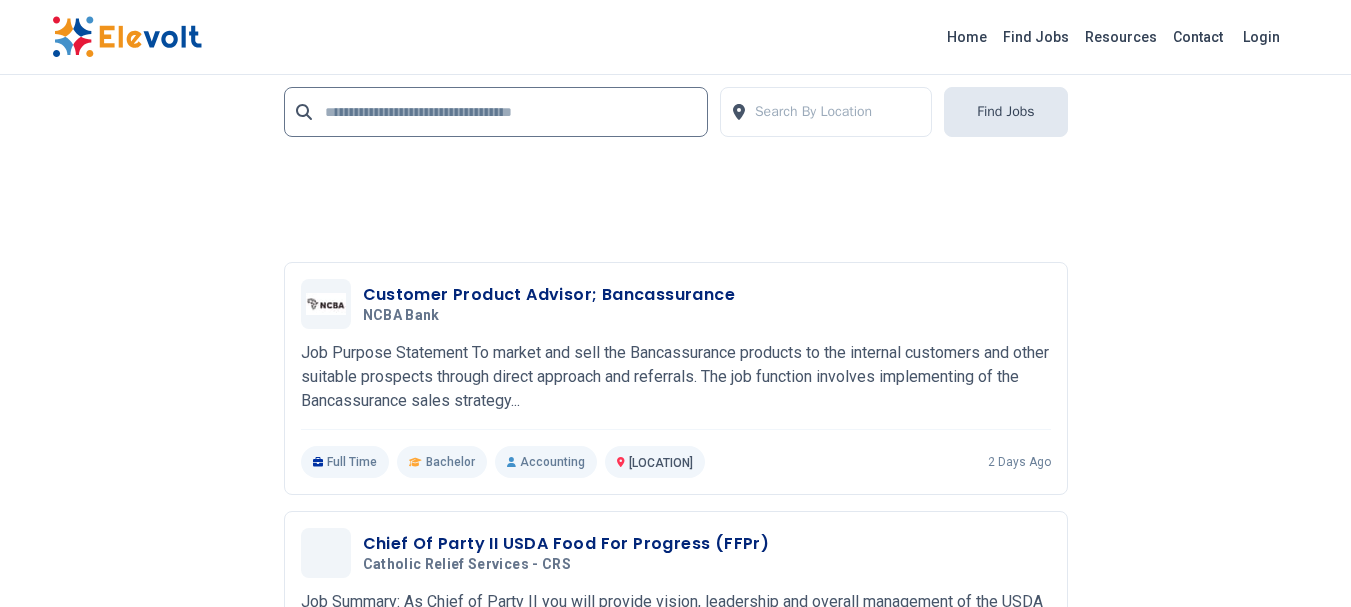 scroll, scrollTop: 4277, scrollLeft: 0, axis: vertical 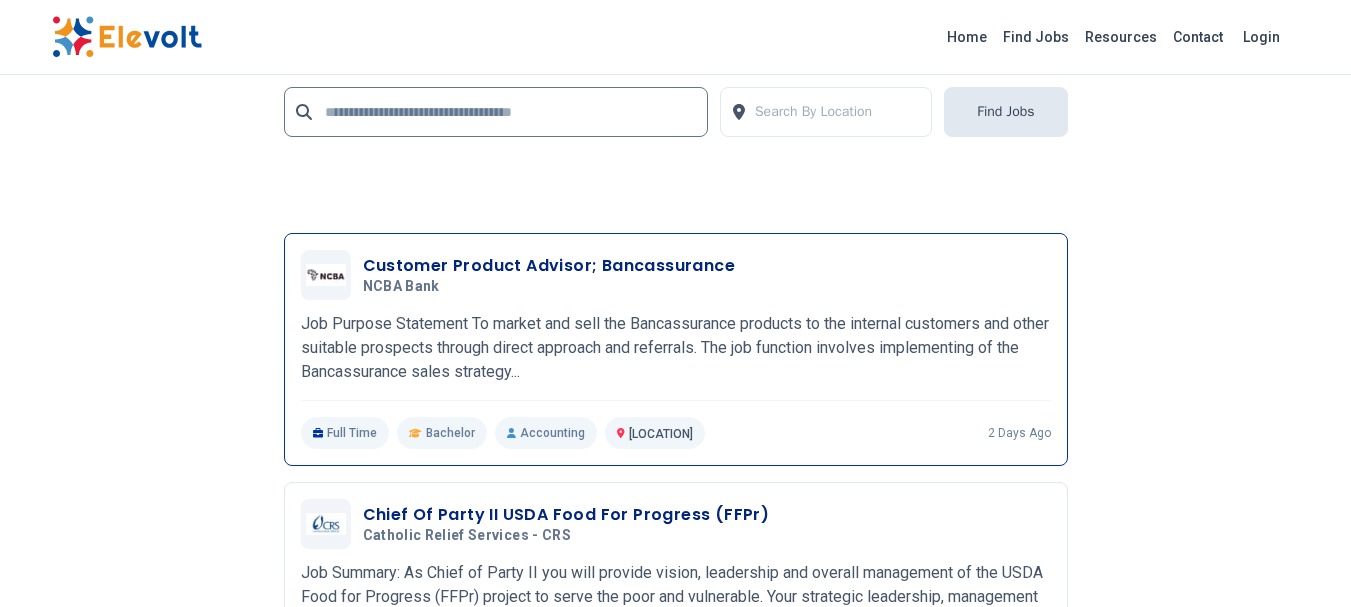 click on "Customer Product Advisor; Bancassurance" at bounding box center [549, 266] 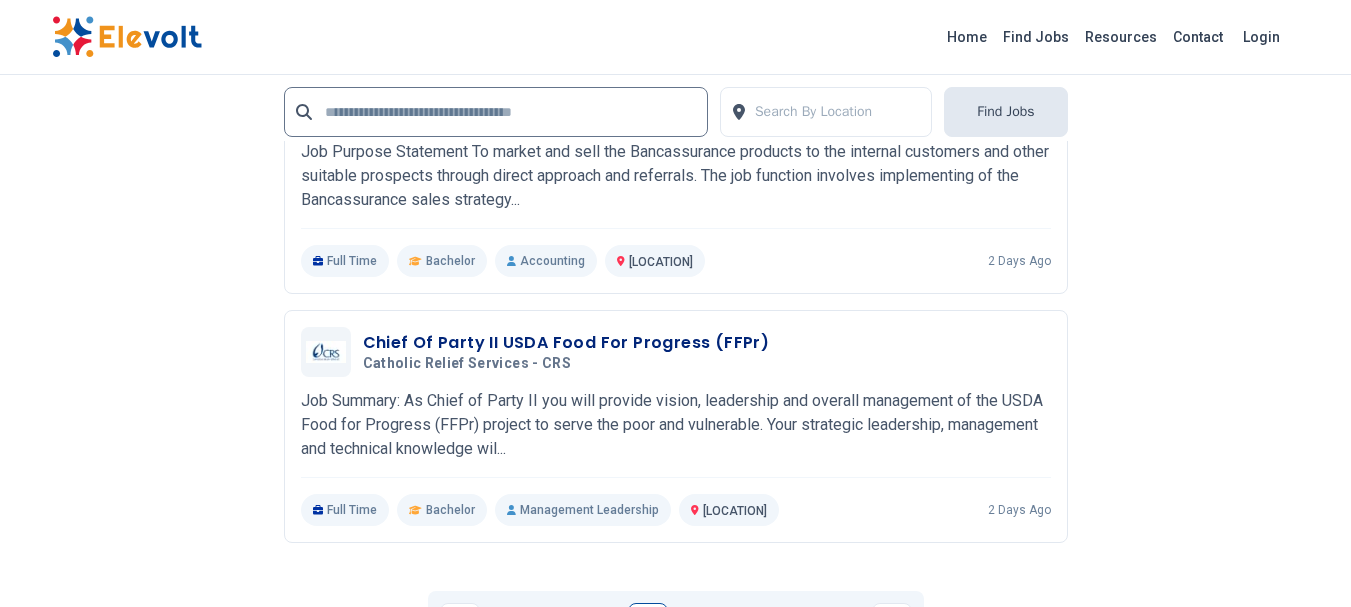 scroll, scrollTop: 4458, scrollLeft: 0, axis: vertical 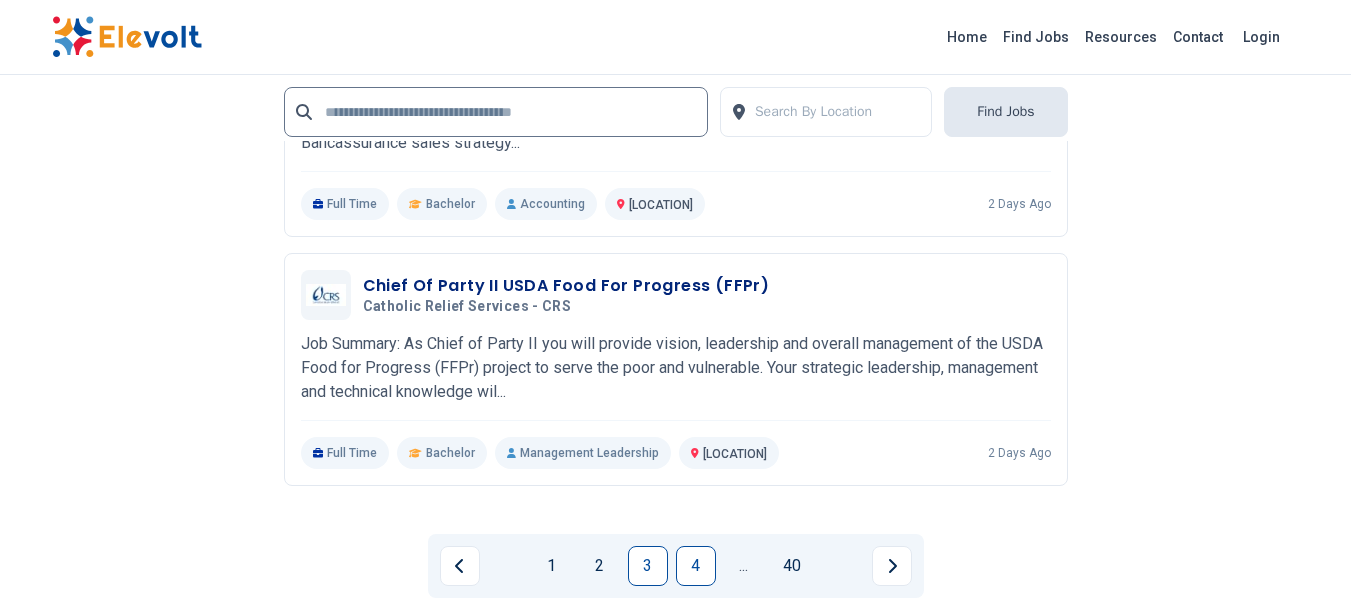 click on "4" at bounding box center [696, 566] 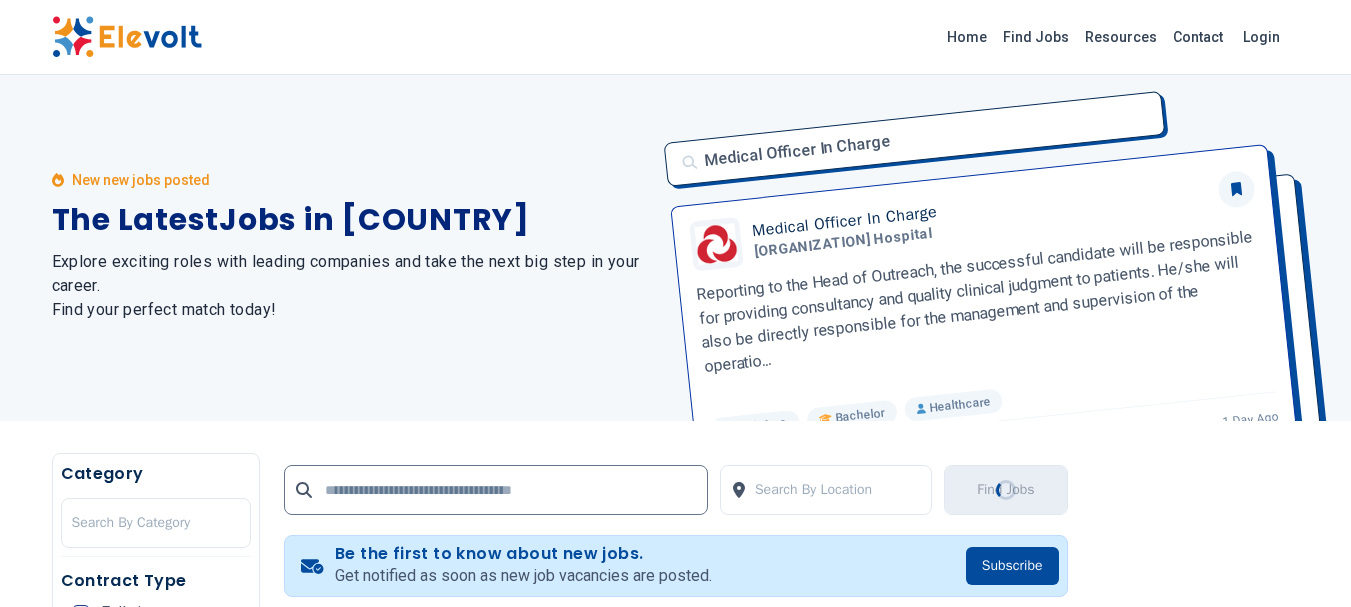scroll, scrollTop: 0, scrollLeft: 0, axis: both 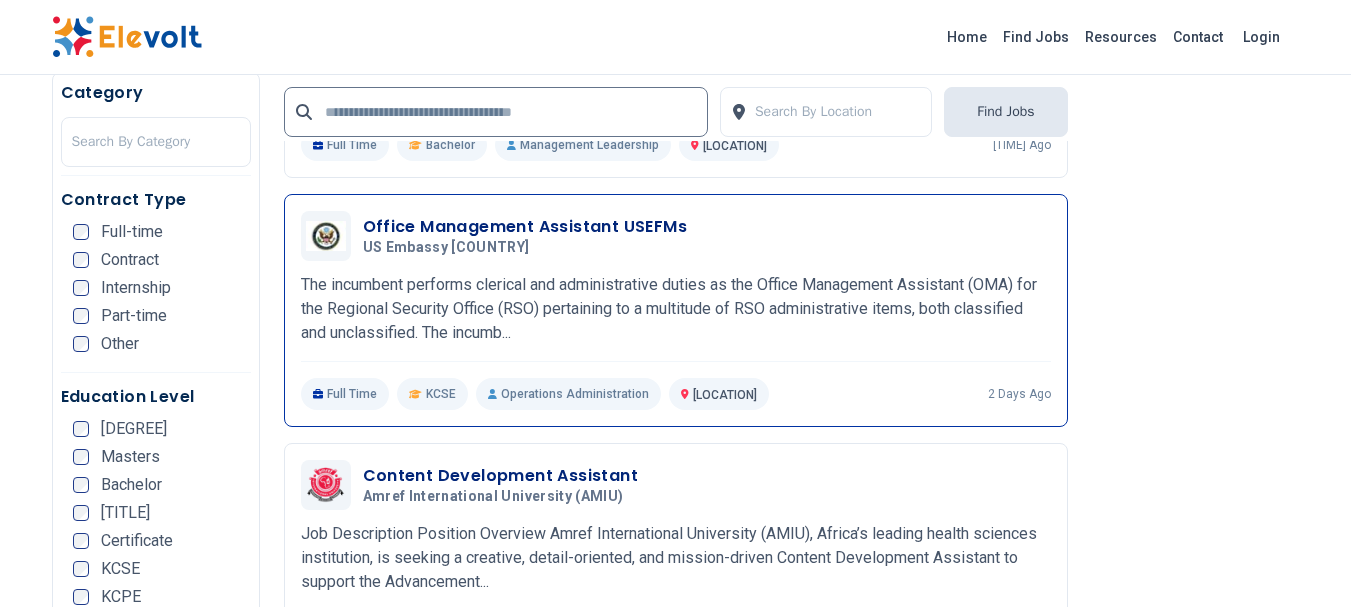 click on "Office Management Assistant USEFMs" at bounding box center (525, 227) 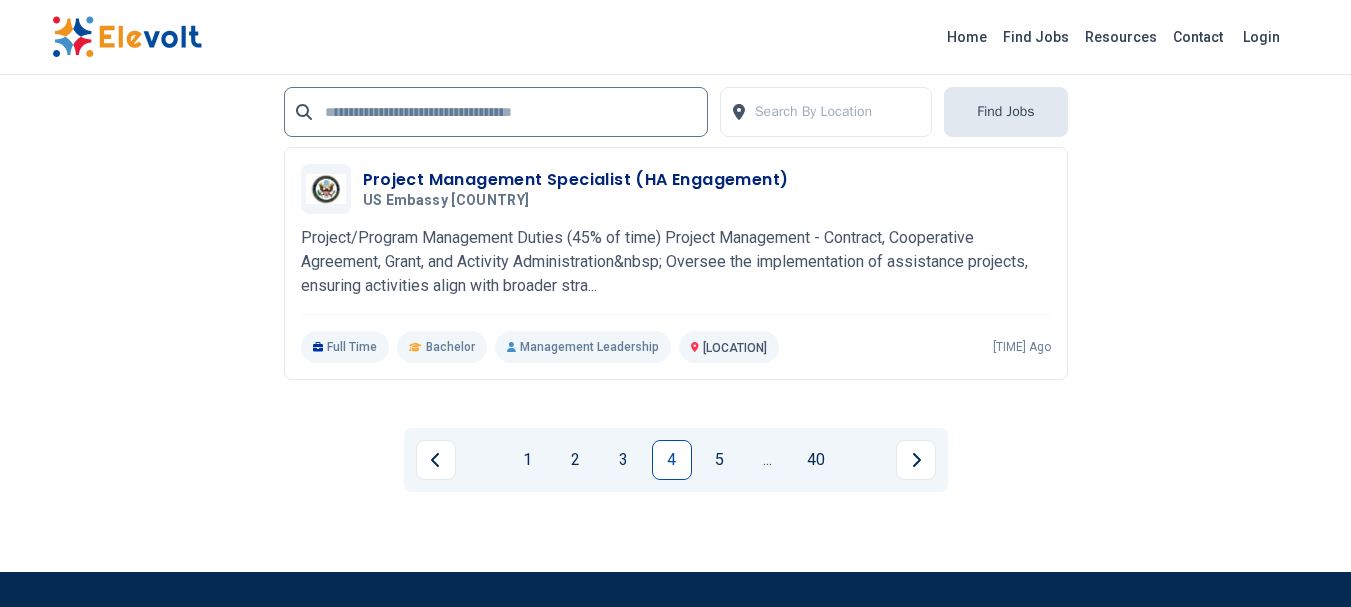 scroll, scrollTop: 4669, scrollLeft: 0, axis: vertical 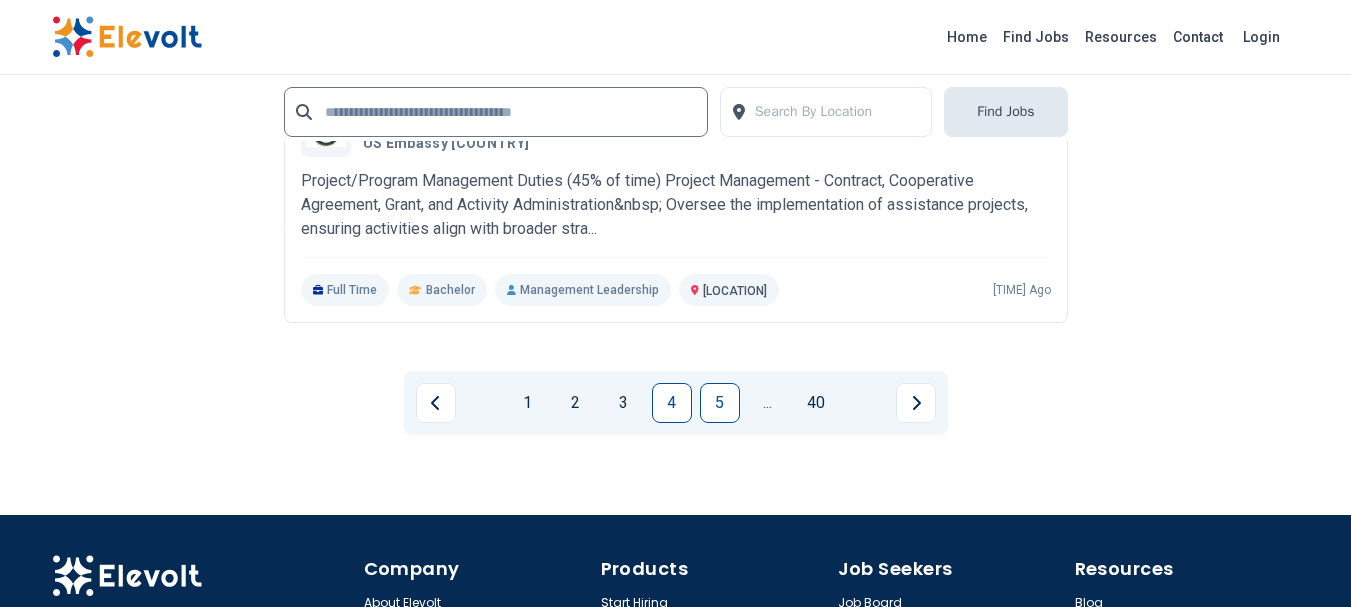 click on "5" at bounding box center [720, 403] 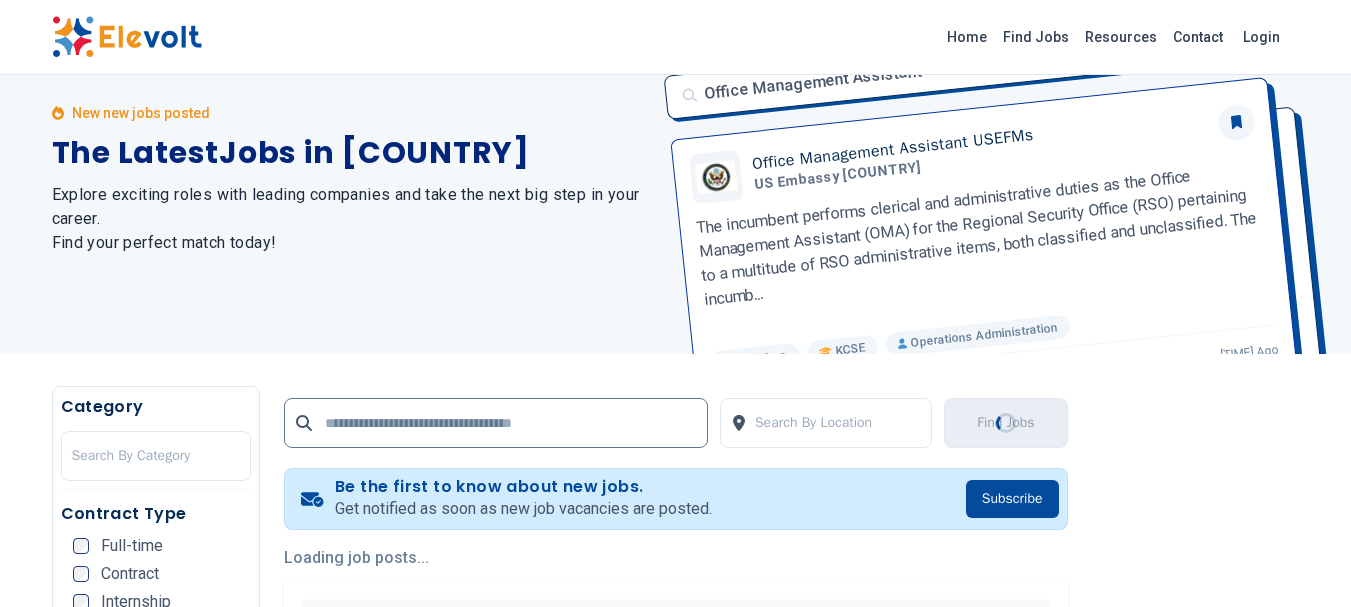scroll, scrollTop: 0, scrollLeft: 0, axis: both 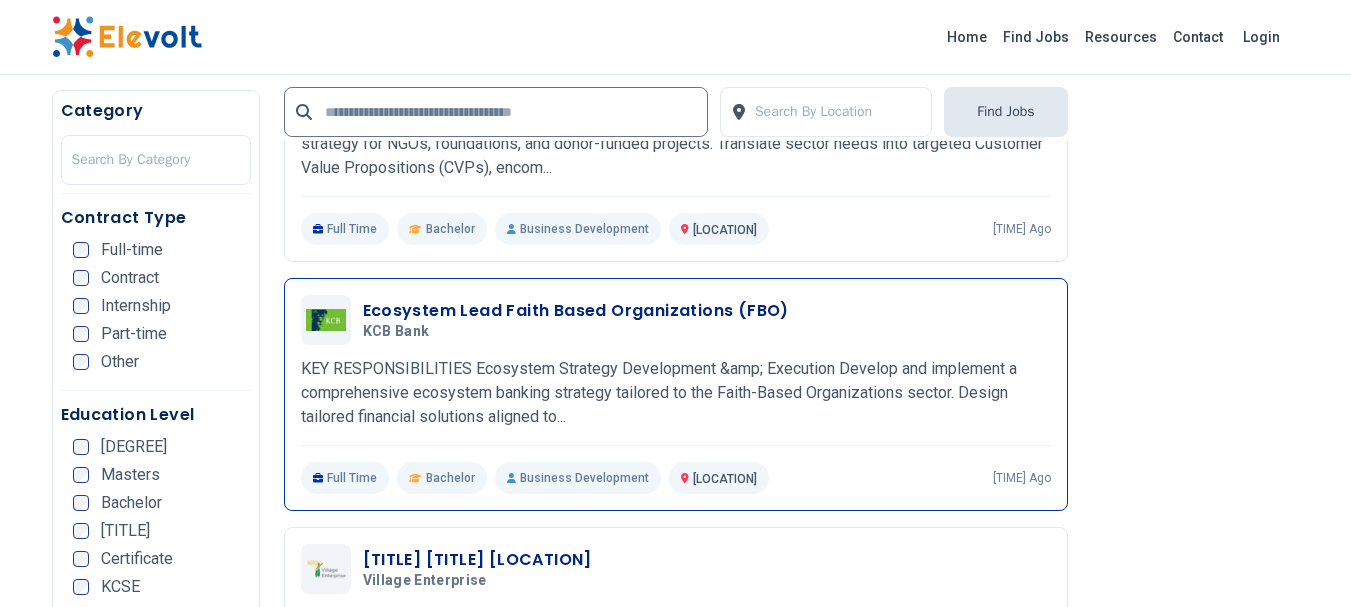 click on "Ecosystem Lead Faith Based Organizations (FBO)" at bounding box center [576, 311] 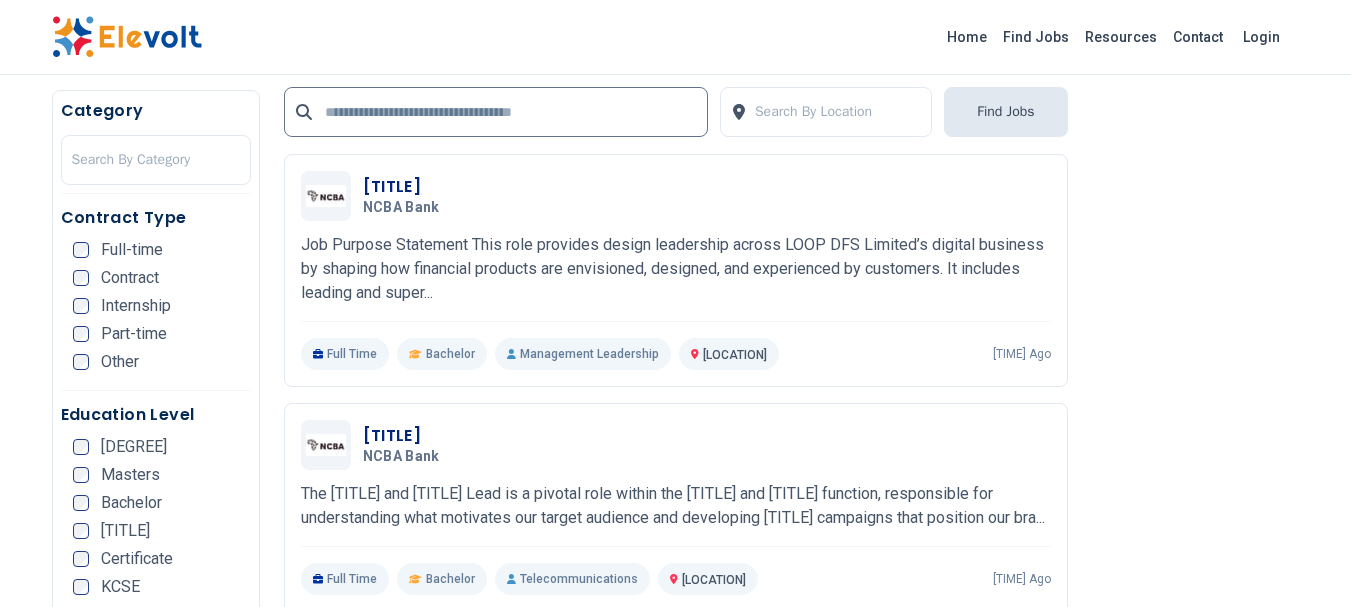 scroll, scrollTop: 3216, scrollLeft: 0, axis: vertical 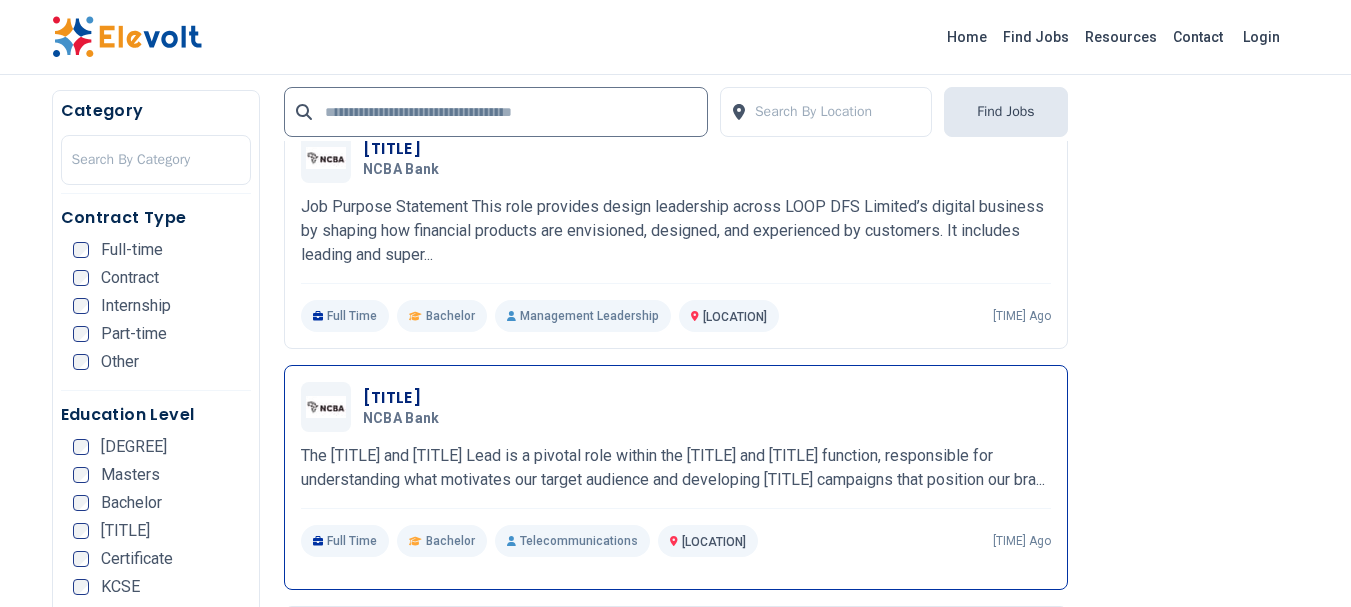 click on "[TITLE]" at bounding box center [405, 398] 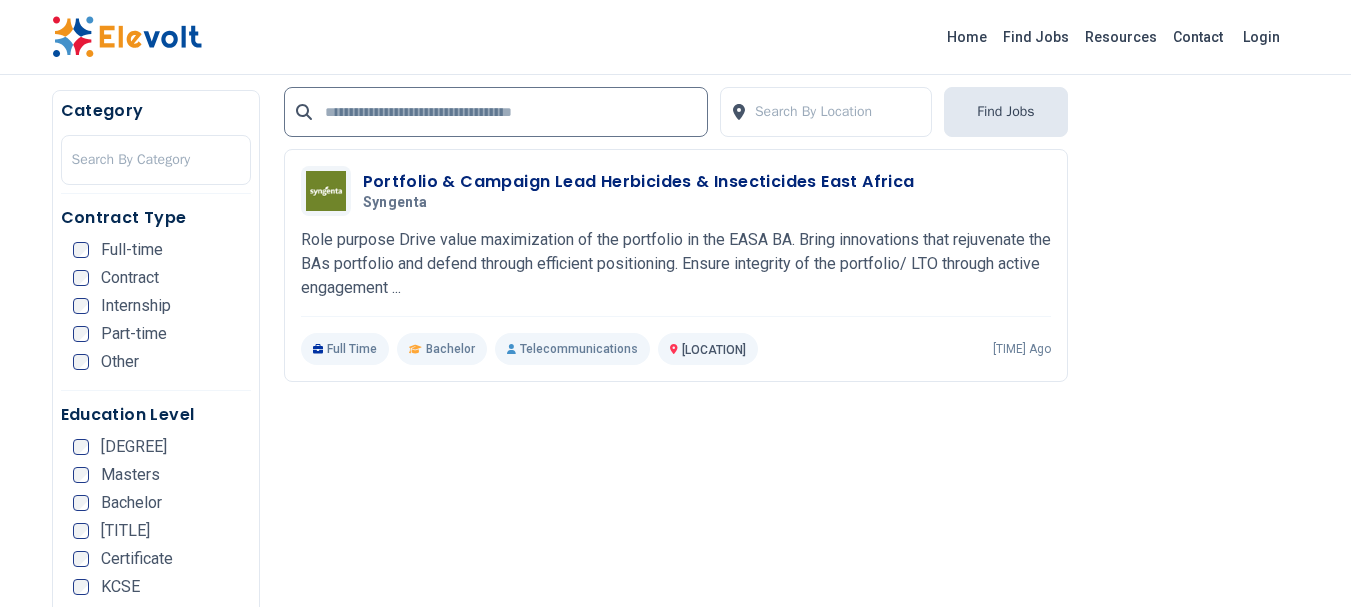scroll, scrollTop: 1976, scrollLeft: 0, axis: vertical 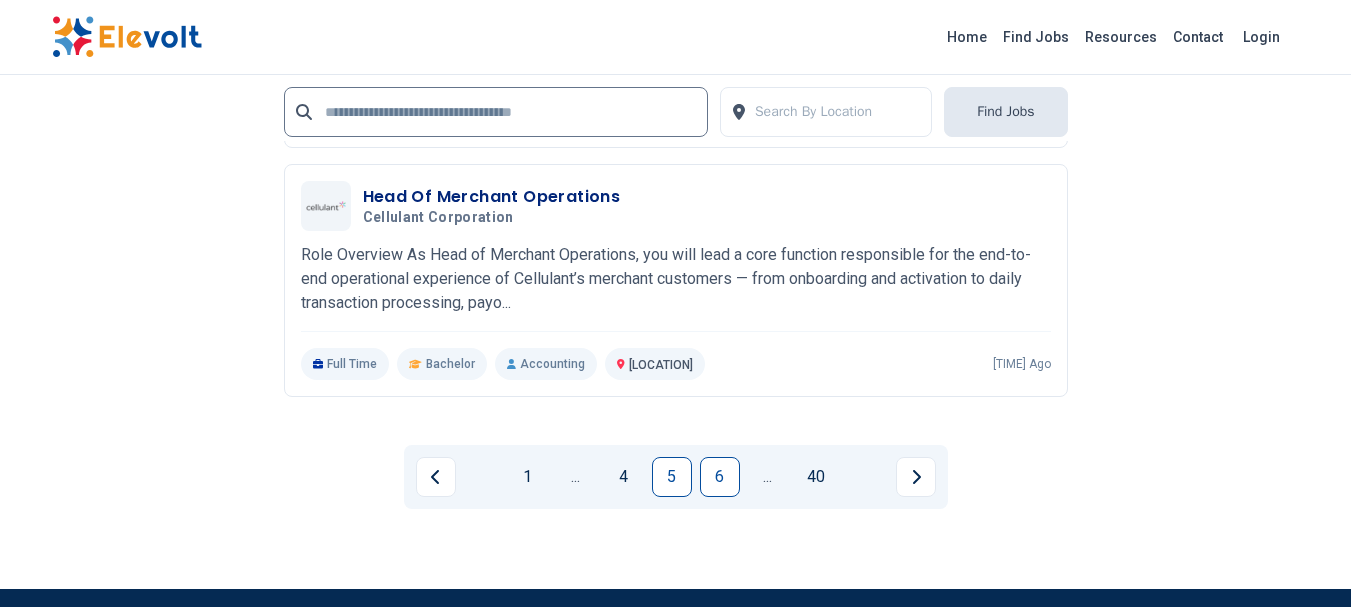click on "6" at bounding box center [720, 477] 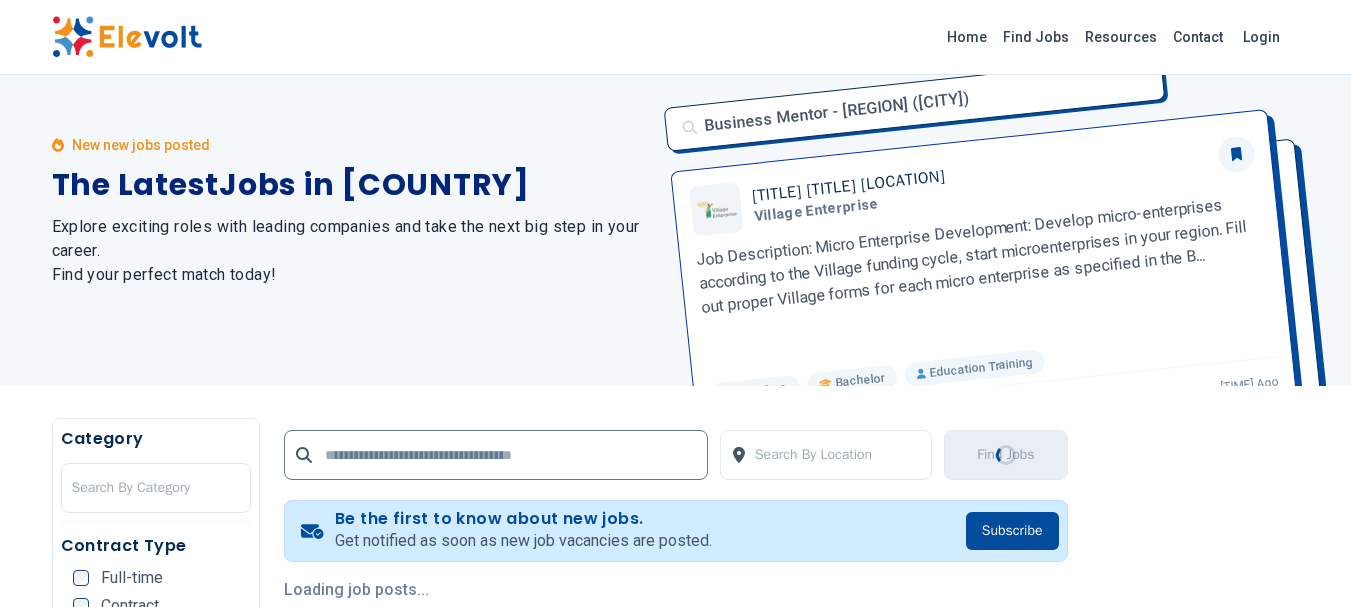 scroll, scrollTop: 0, scrollLeft: 0, axis: both 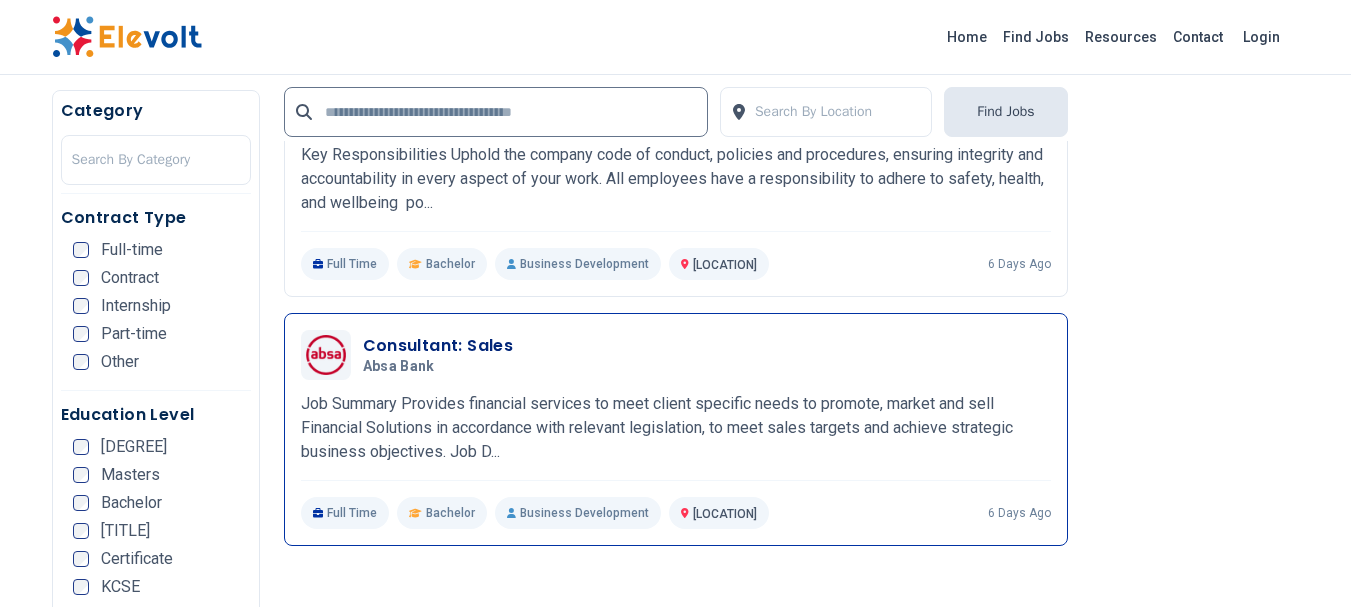 click on "Consultant: Sales" at bounding box center (438, 346) 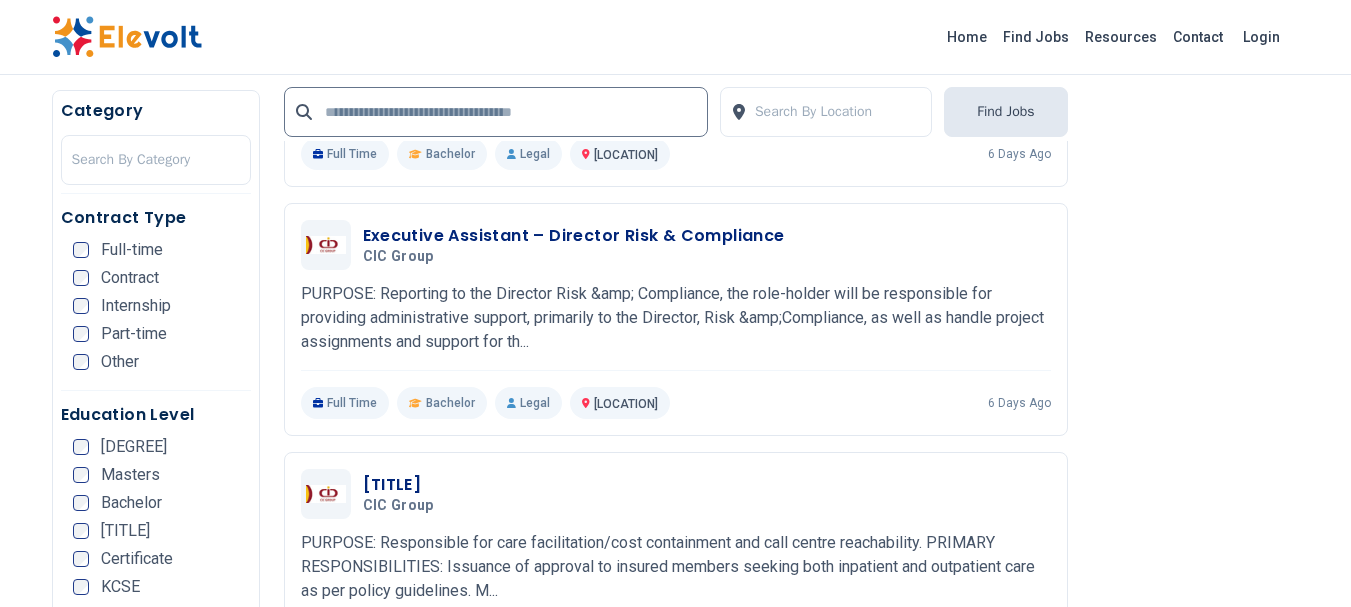 scroll, scrollTop: 3253, scrollLeft: 0, axis: vertical 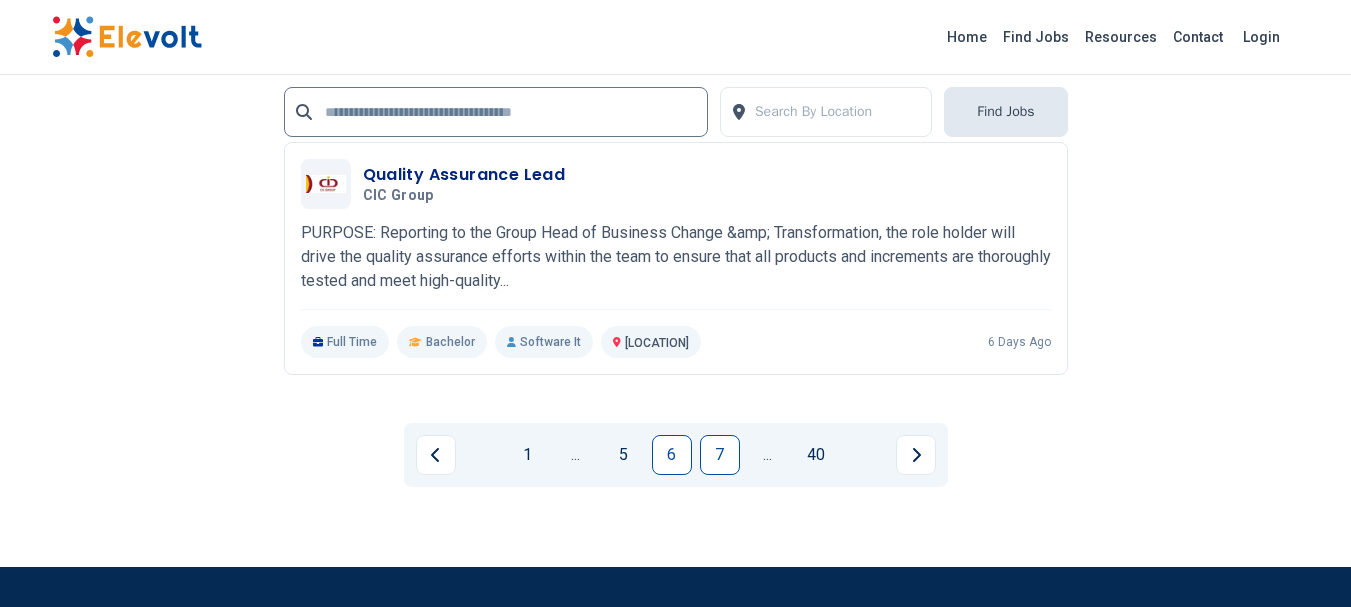 click on "7" at bounding box center (720, 455) 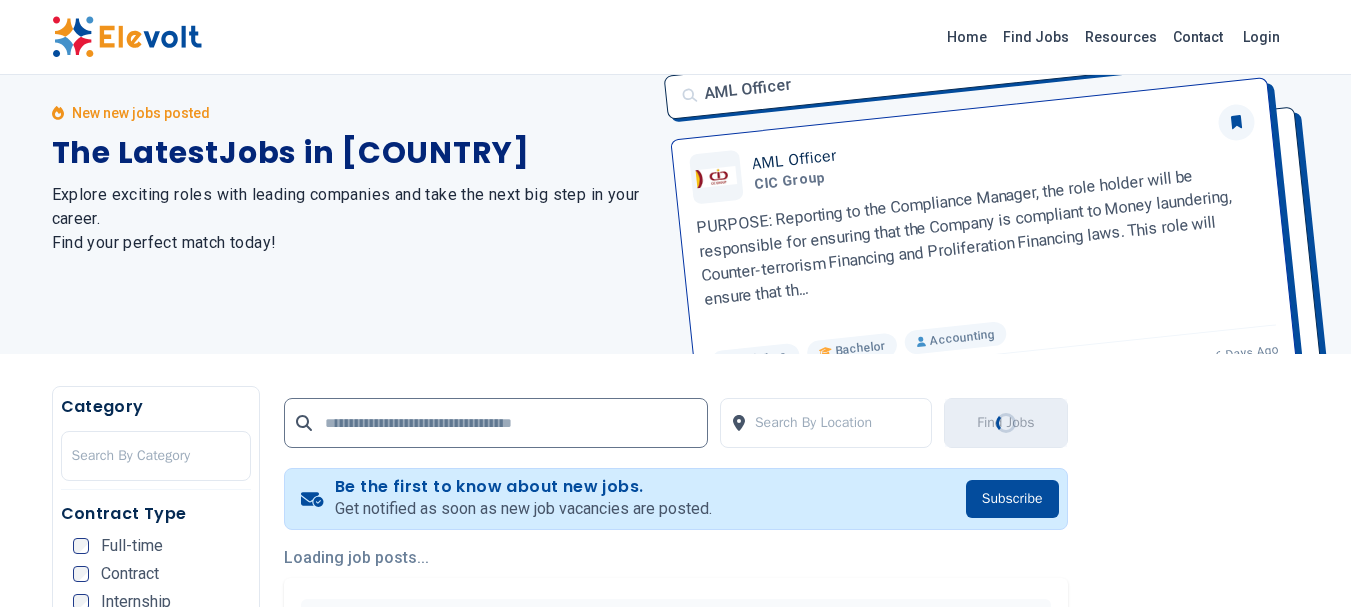 scroll, scrollTop: 0, scrollLeft: 0, axis: both 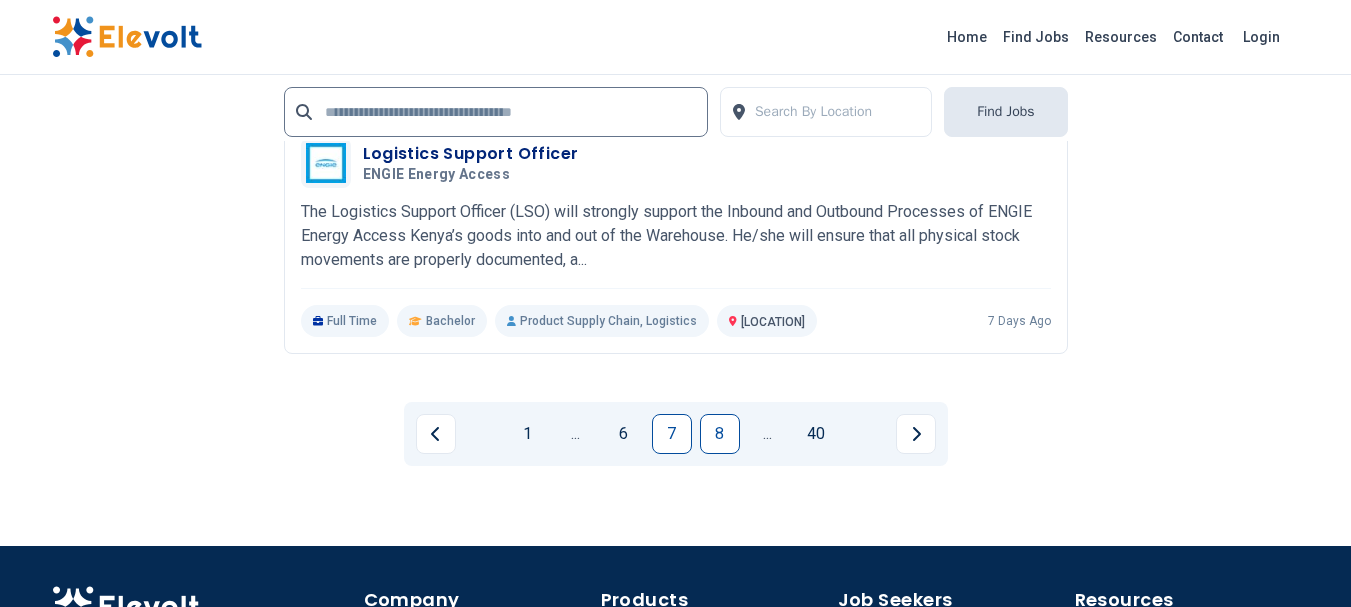 click on "8" at bounding box center (720, 434) 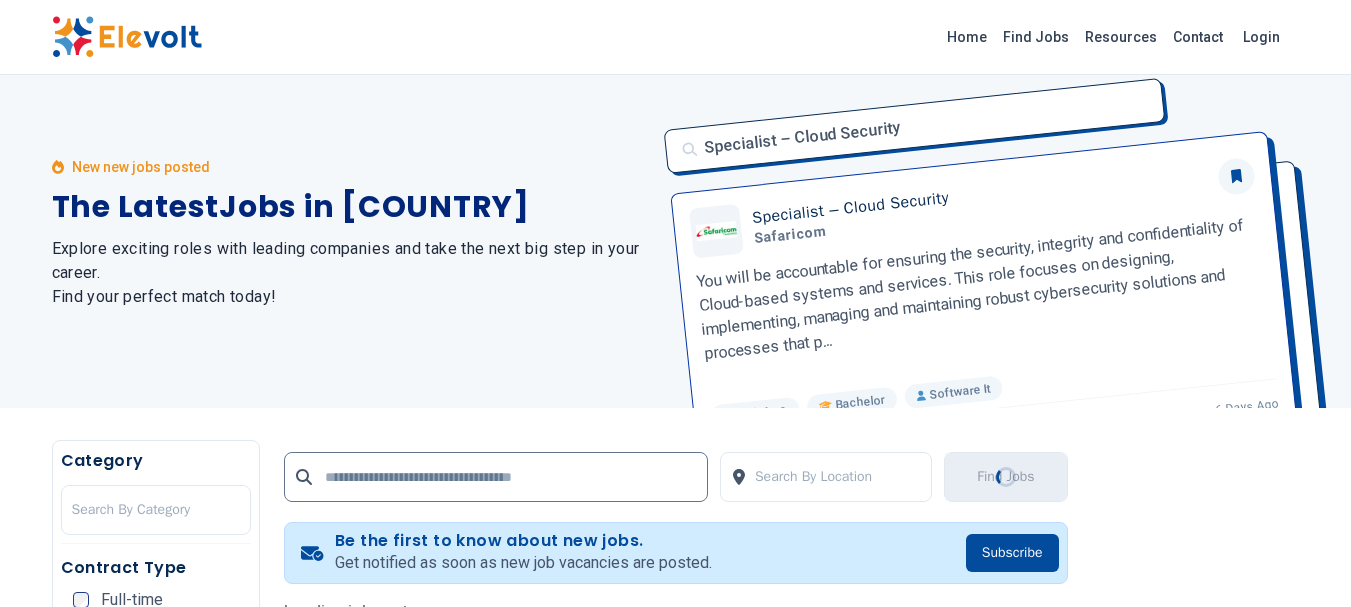 scroll, scrollTop: 0, scrollLeft: 0, axis: both 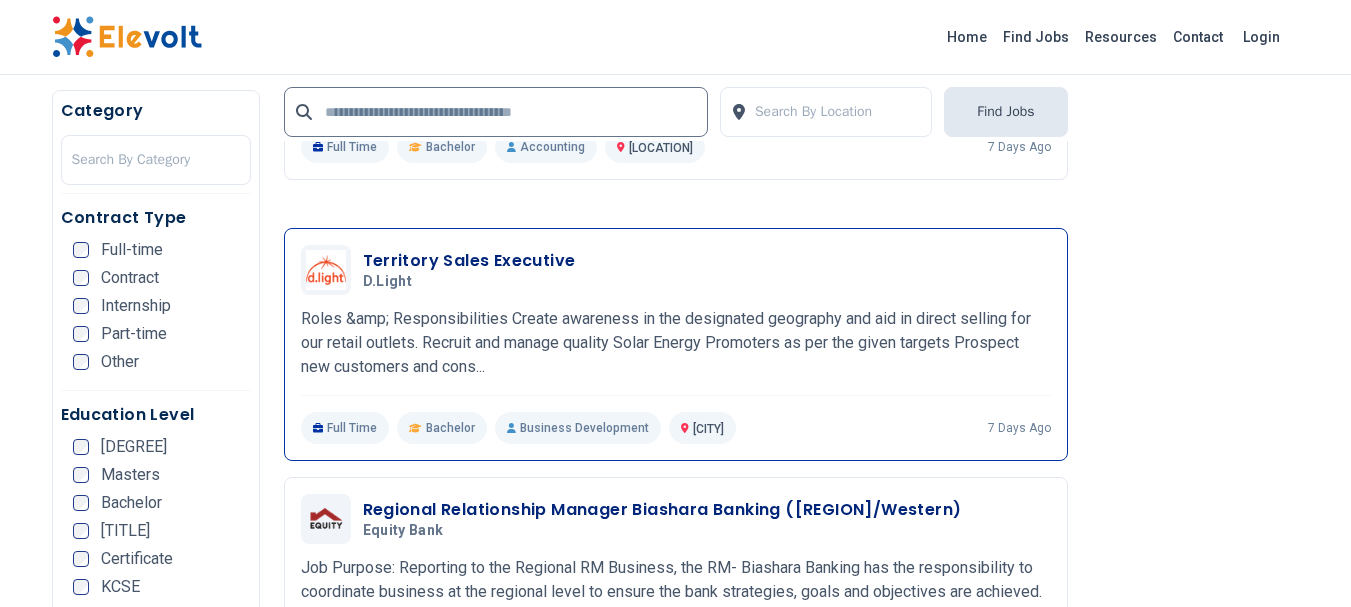 click on "Territory Sales Executive" at bounding box center [469, 261] 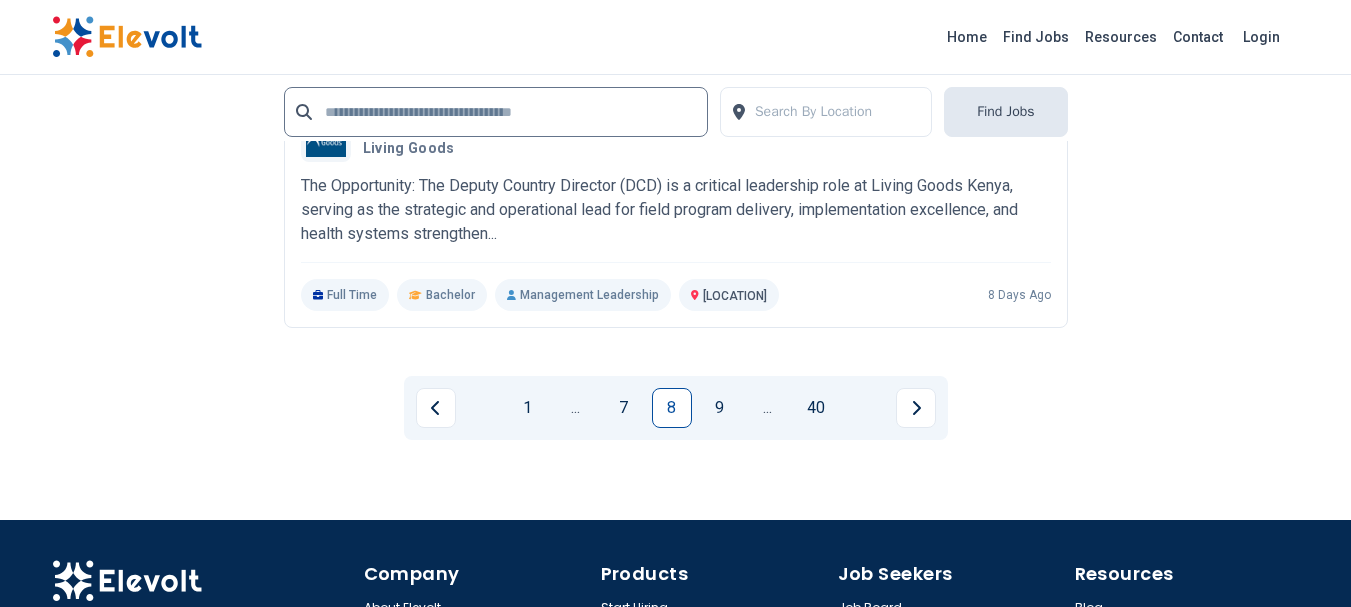 scroll, scrollTop: 4528, scrollLeft: 0, axis: vertical 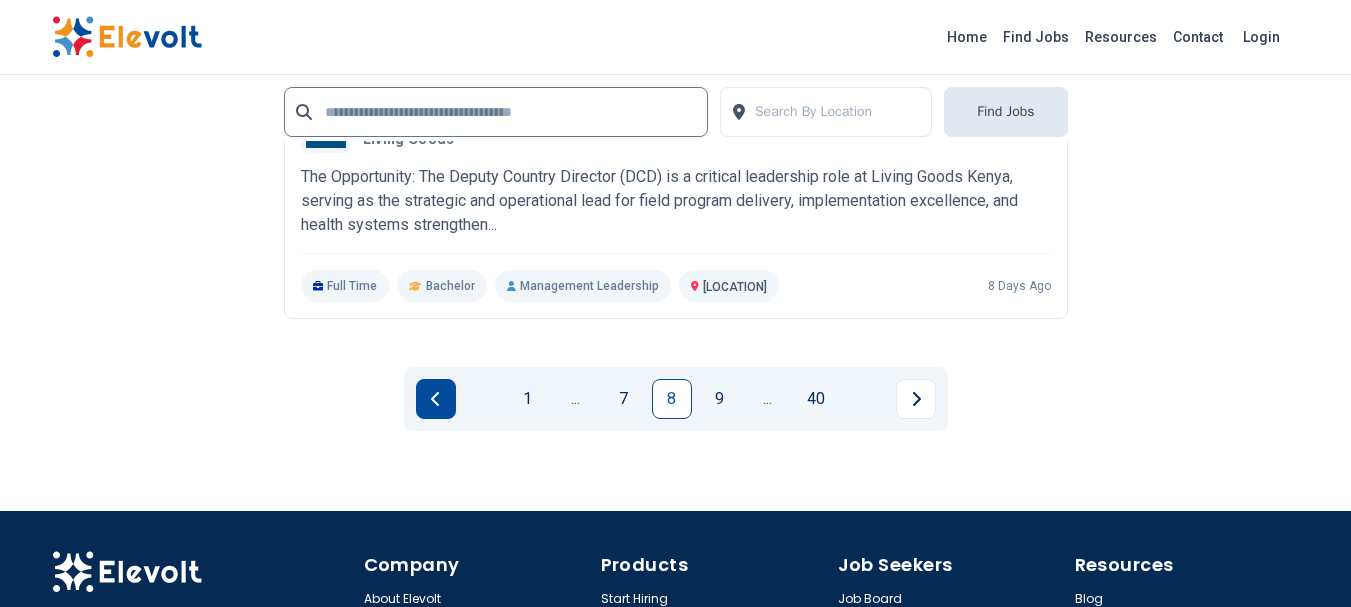 click at bounding box center [436, 399] 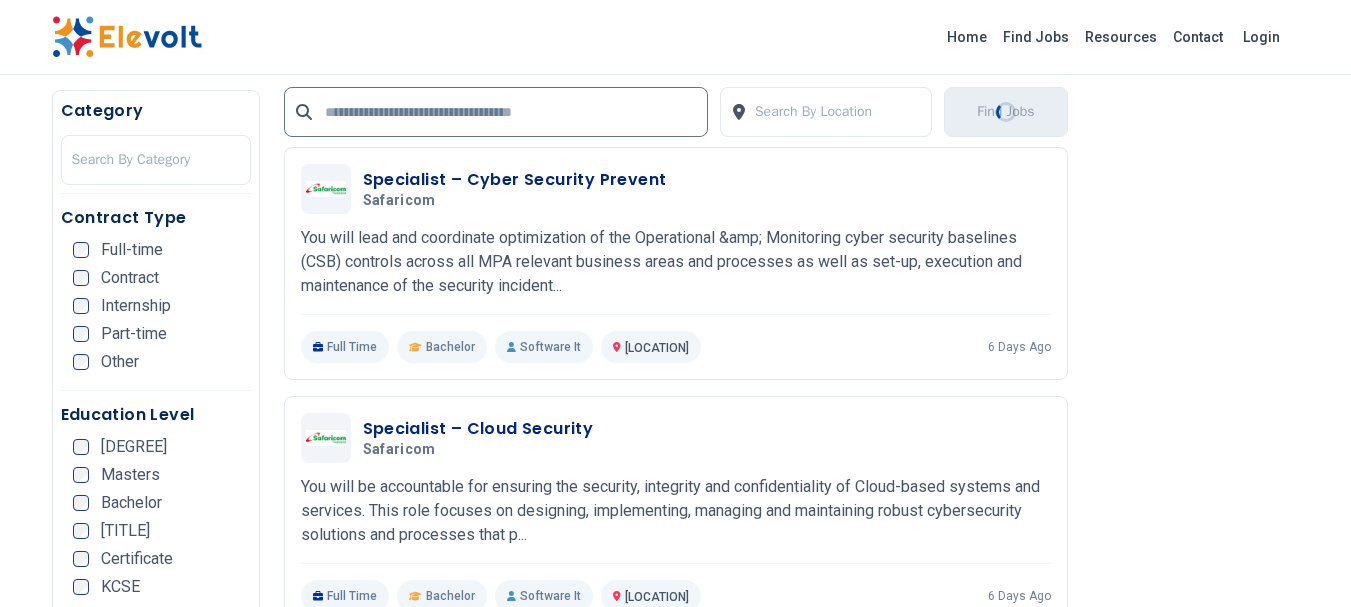 scroll, scrollTop: 0, scrollLeft: 0, axis: both 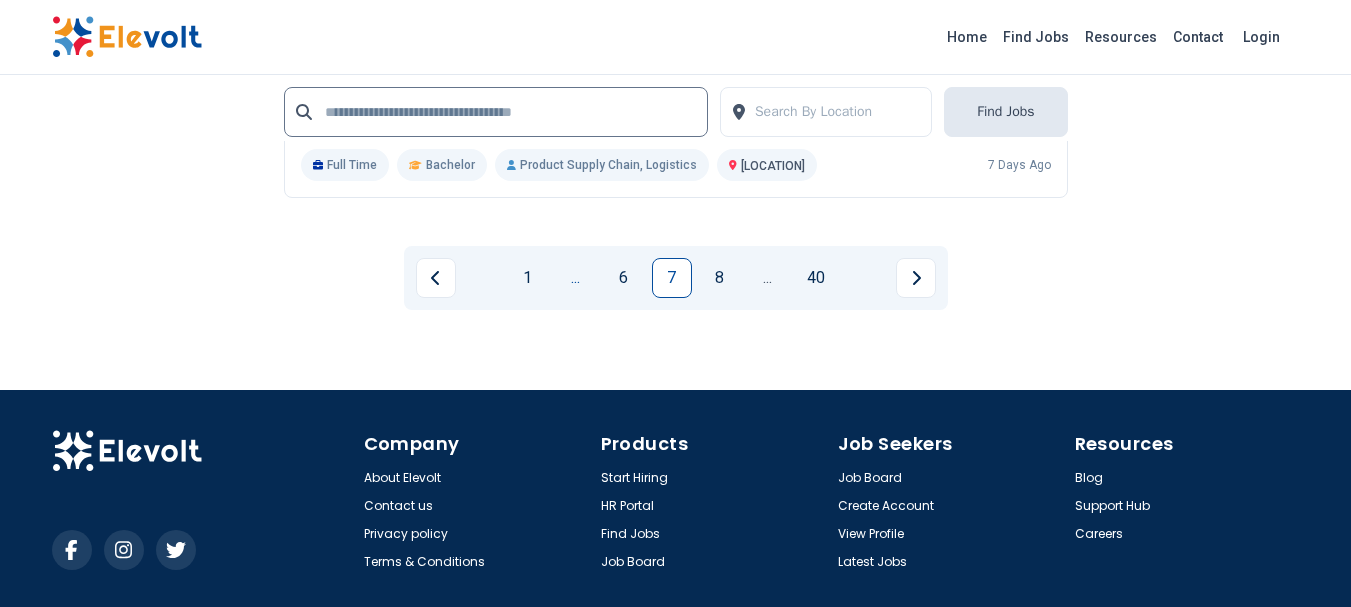 click on "..." at bounding box center (576, 278) 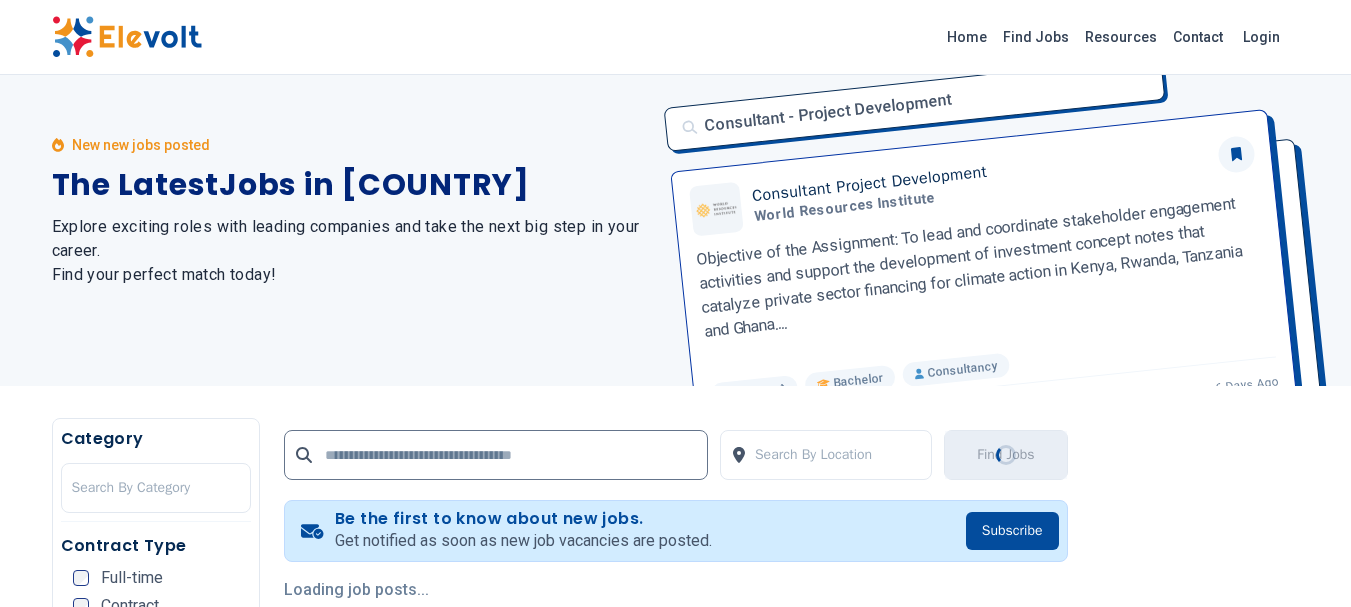 scroll, scrollTop: 0, scrollLeft: 0, axis: both 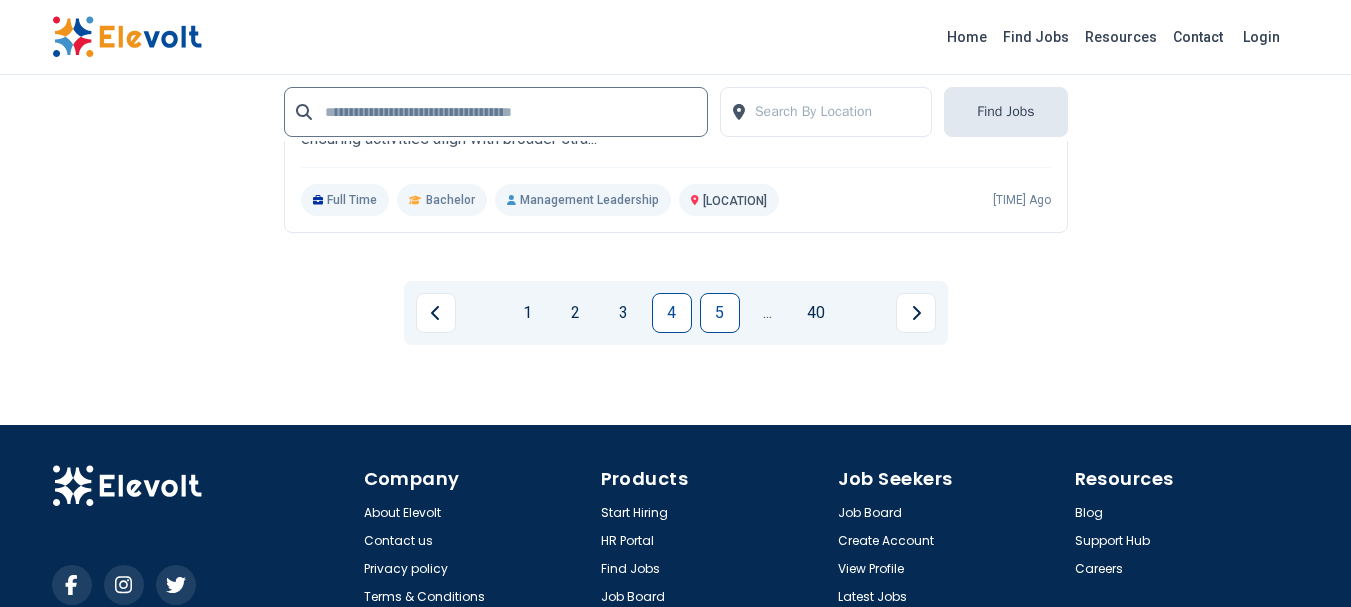 click on "5" at bounding box center (720, 313) 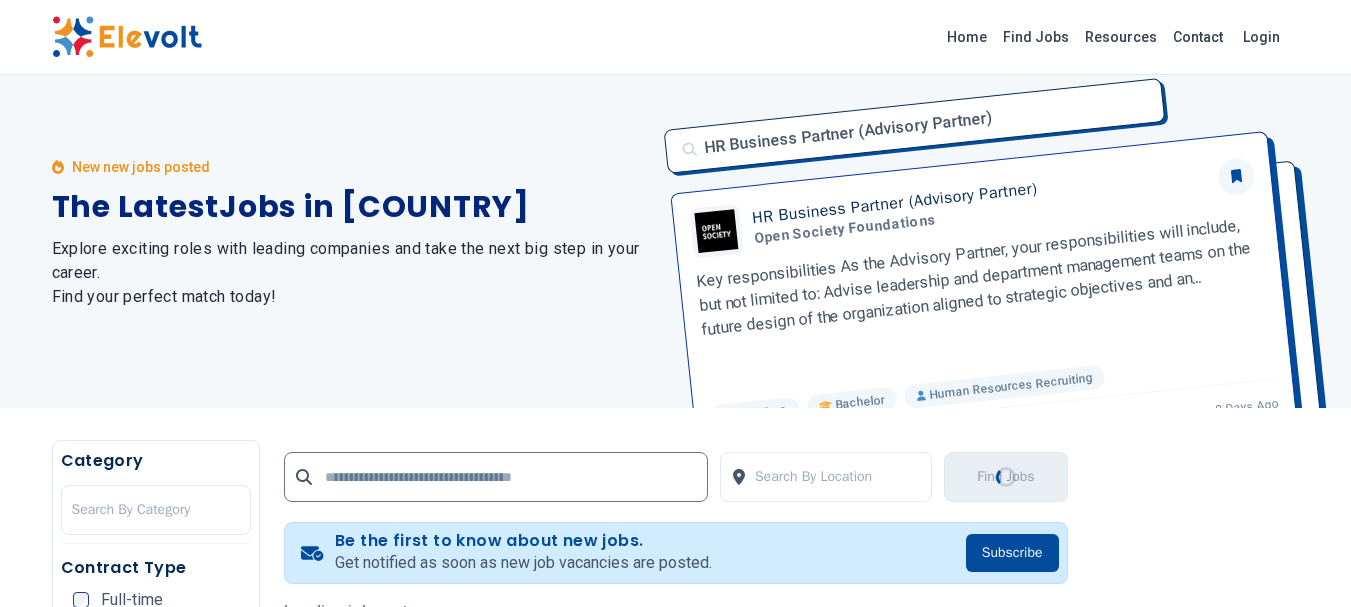 scroll, scrollTop: 0, scrollLeft: 0, axis: both 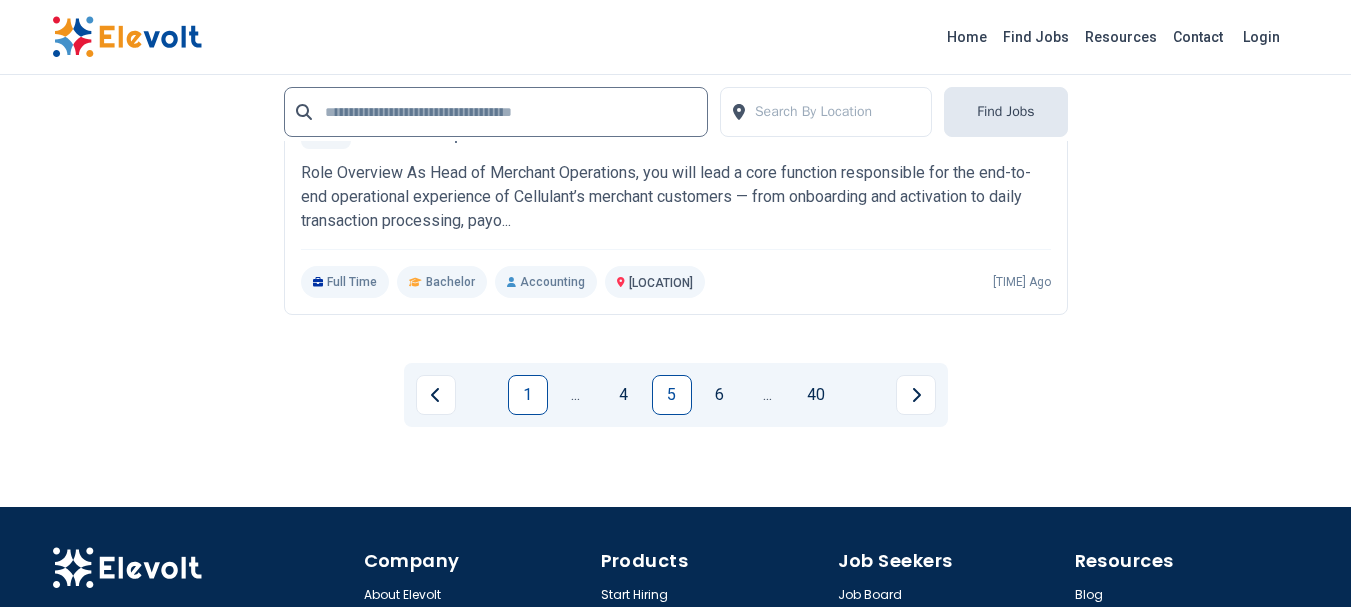 click on "1" at bounding box center (528, 395) 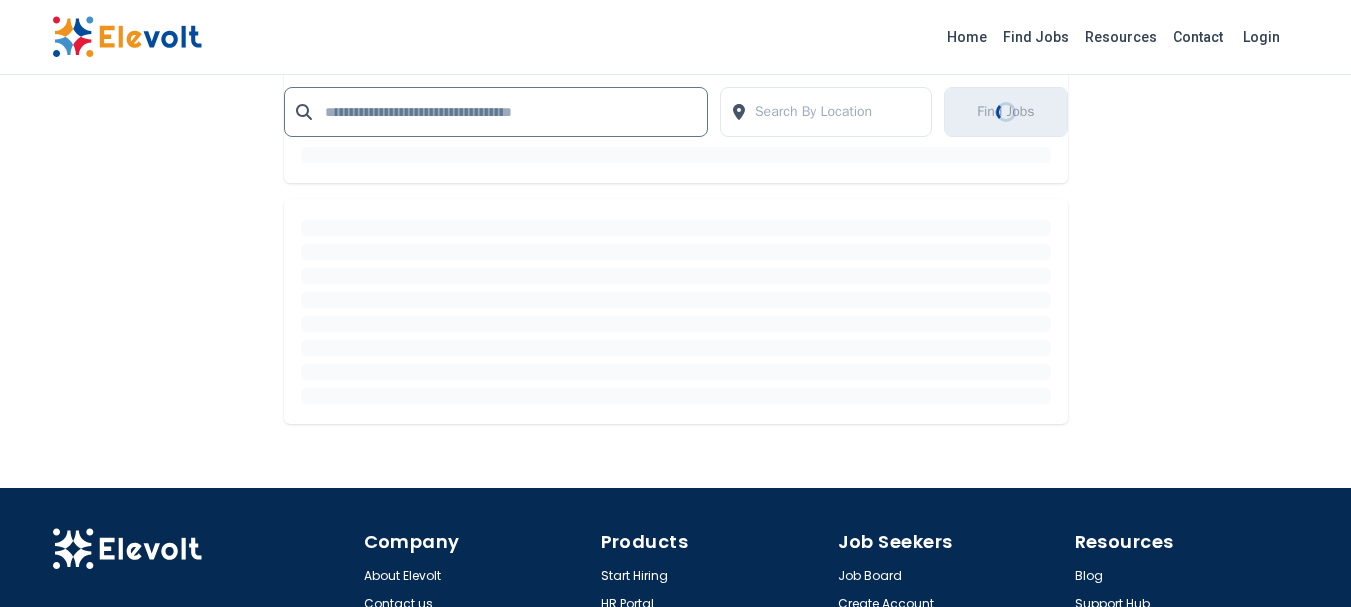 scroll, scrollTop: 0, scrollLeft: 0, axis: both 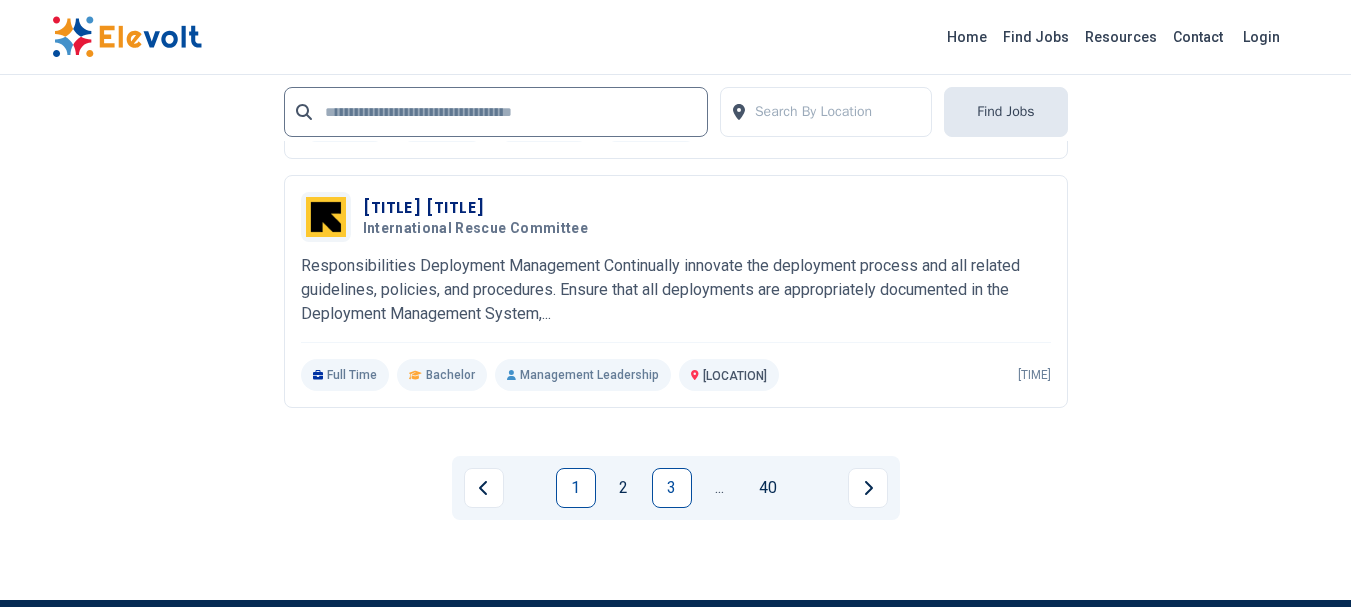 click on "3" at bounding box center (672, 488) 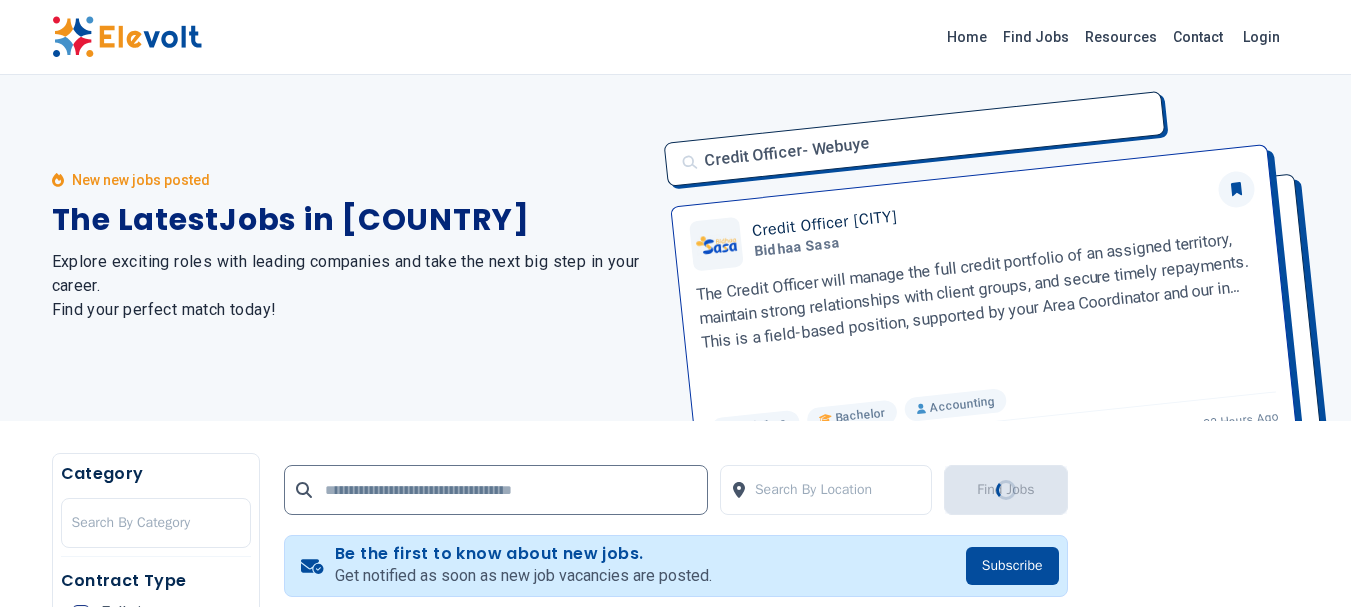 scroll, scrollTop: 0, scrollLeft: 0, axis: both 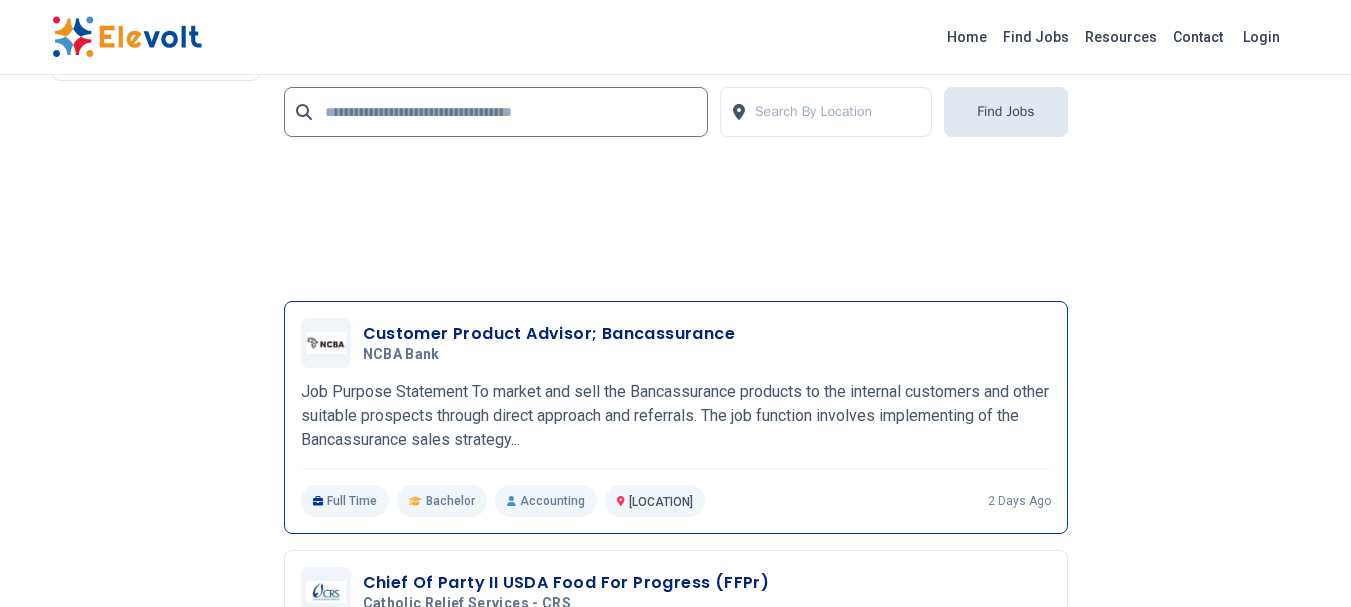 click on "Customer Product Advisor; Bancassurance" at bounding box center (549, 334) 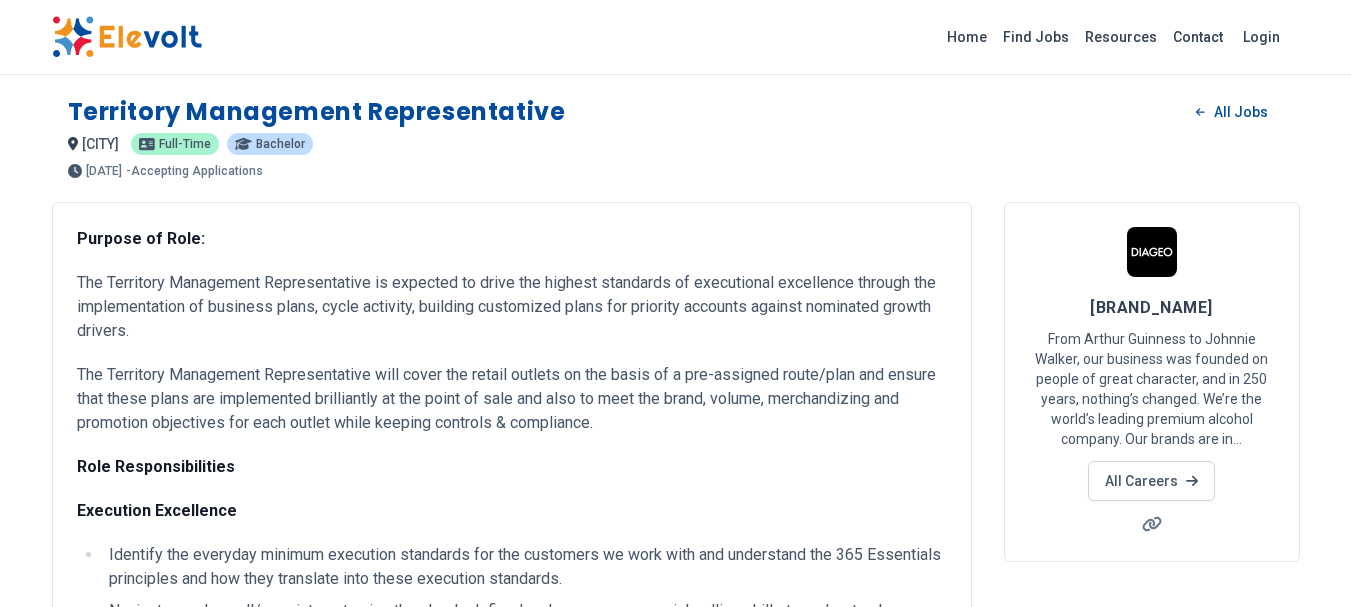 scroll, scrollTop: 0, scrollLeft: 0, axis: both 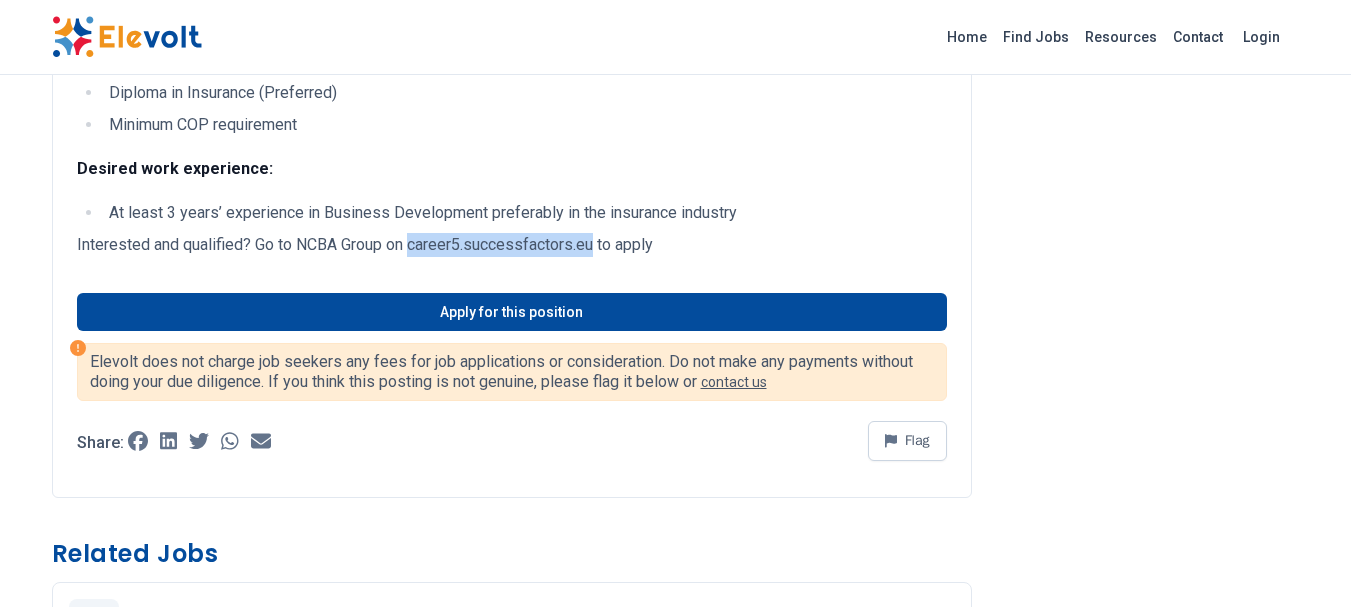 drag, startPoint x: 602, startPoint y: 246, endPoint x: 414, endPoint y: 244, distance: 188.01064 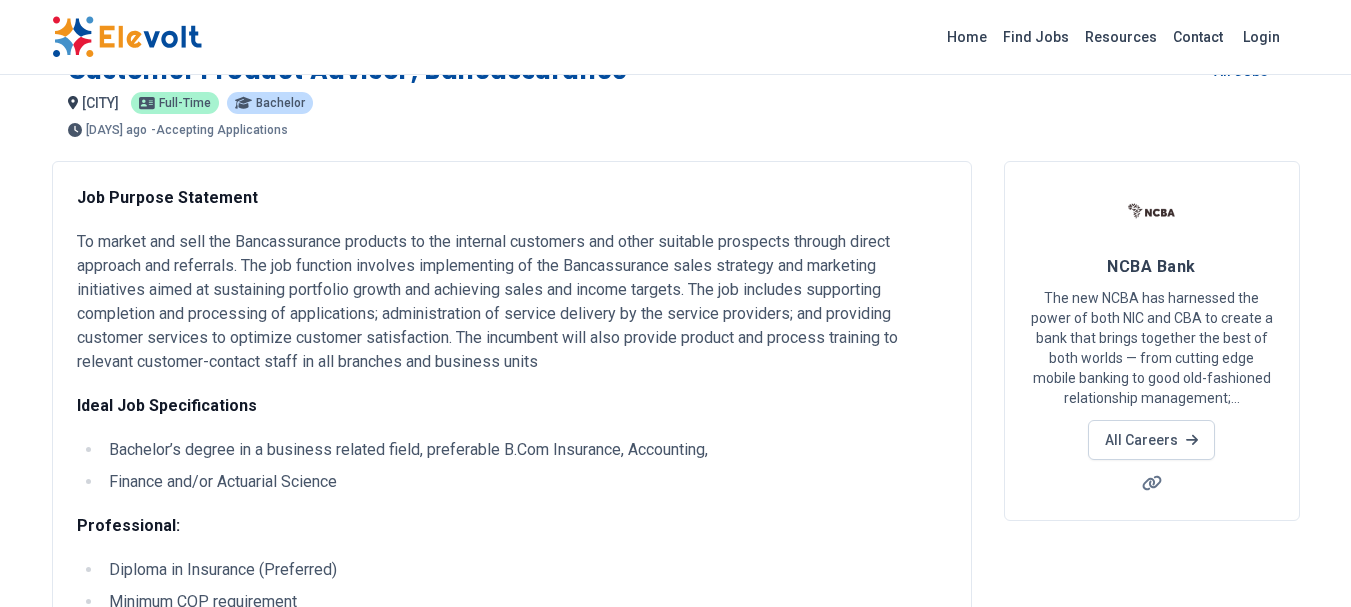 scroll, scrollTop: 0, scrollLeft: 0, axis: both 